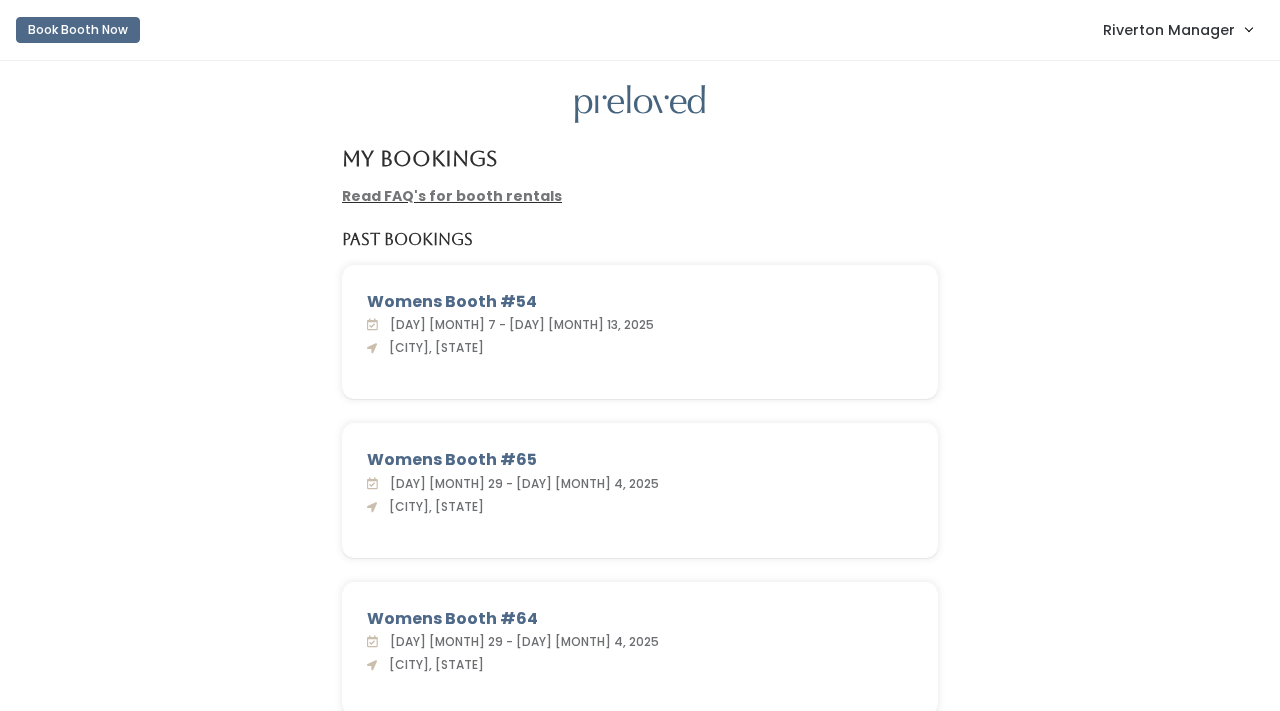 scroll, scrollTop: 0, scrollLeft: 0, axis: both 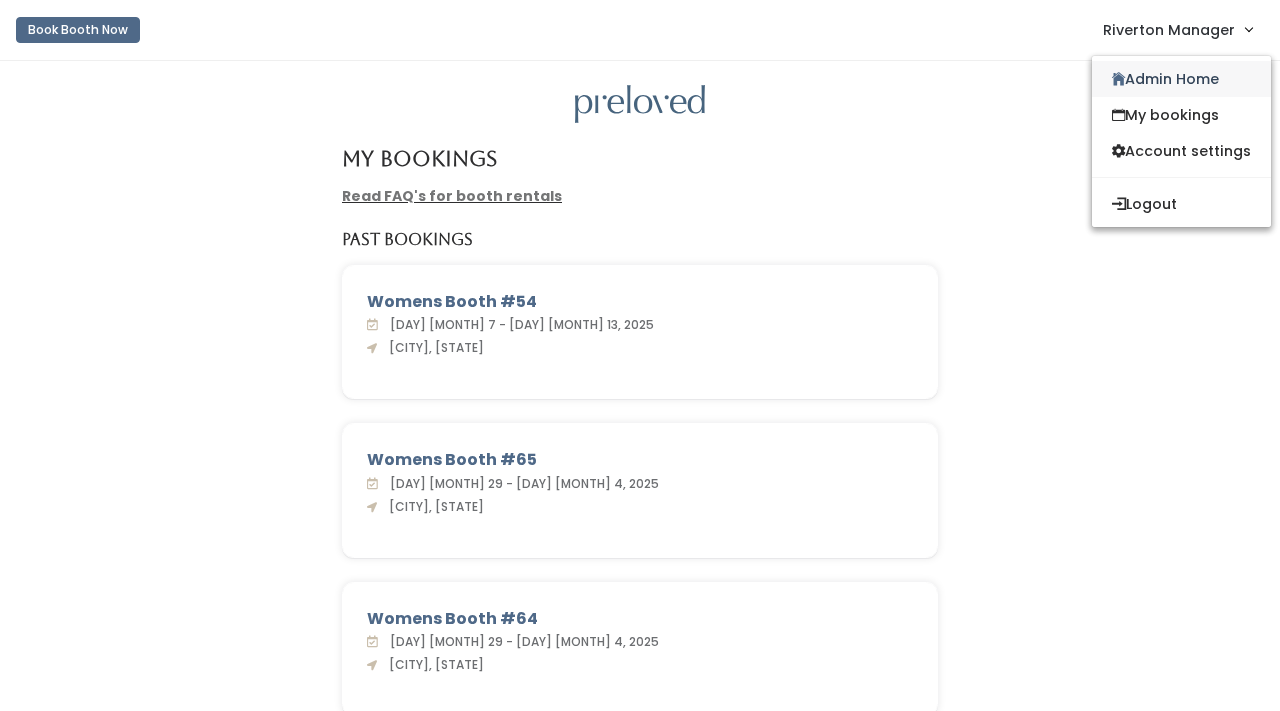 click on "Admin Home" at bounding box center (1181, 79) 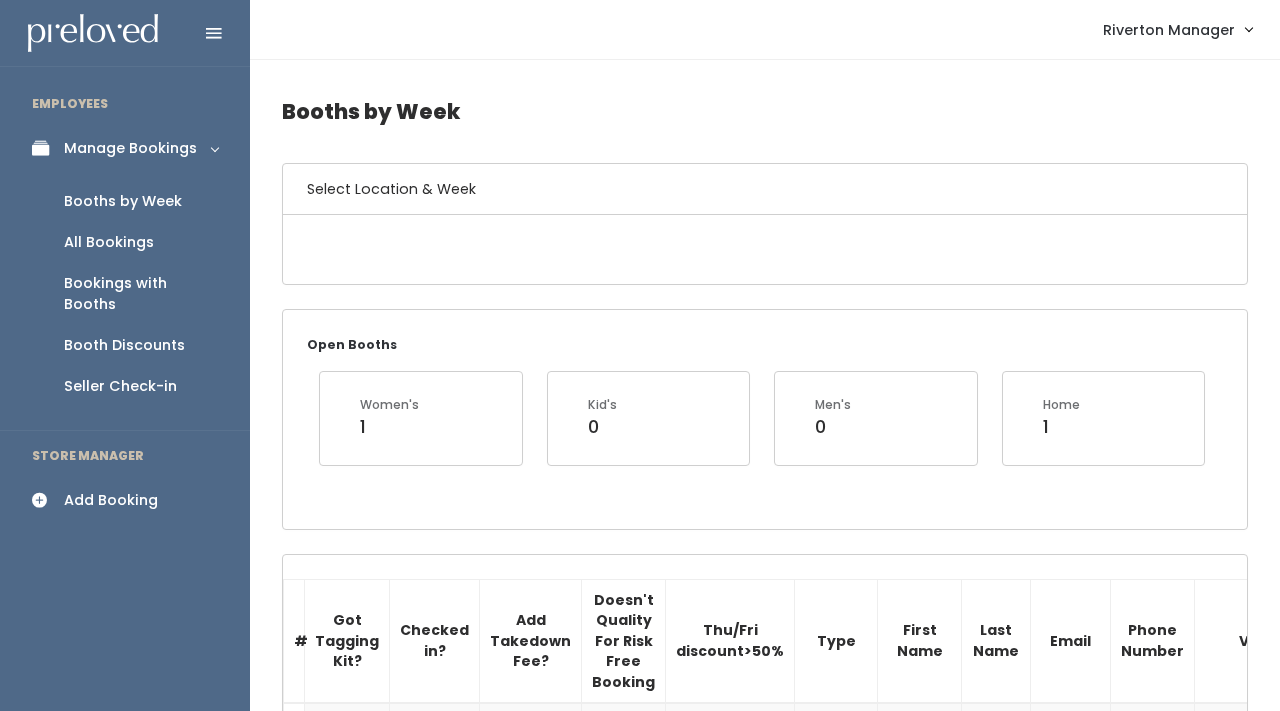 scroll, scrollTop: 0, scrollLeft: 0, axis: both 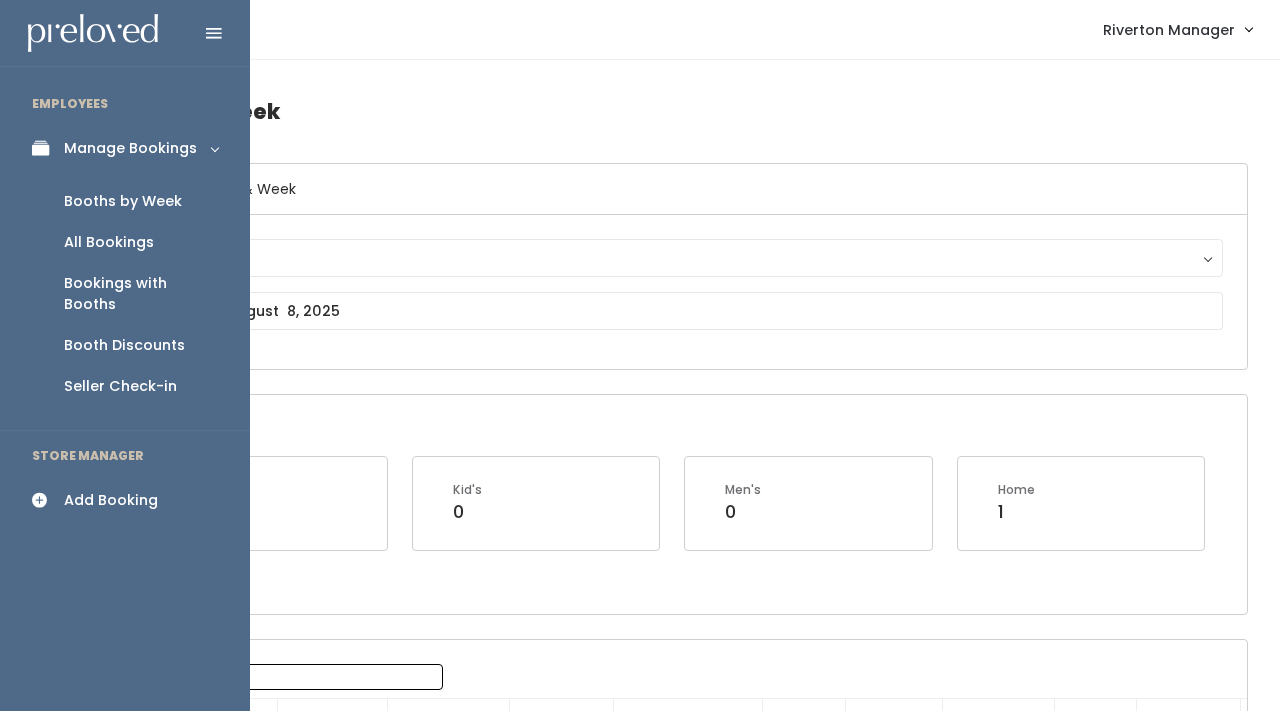 click at bounding box center [46, 500] 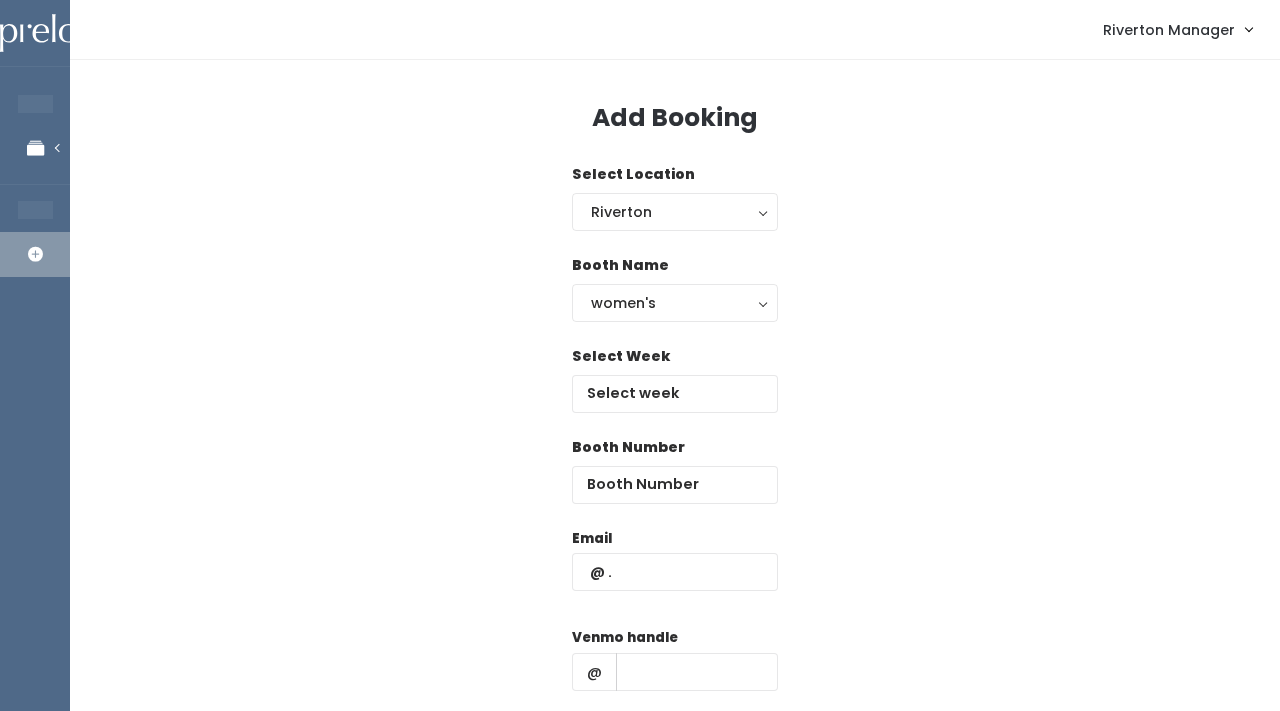 scroll, scrollTop: 0, scrollLeft: 0, axis: both 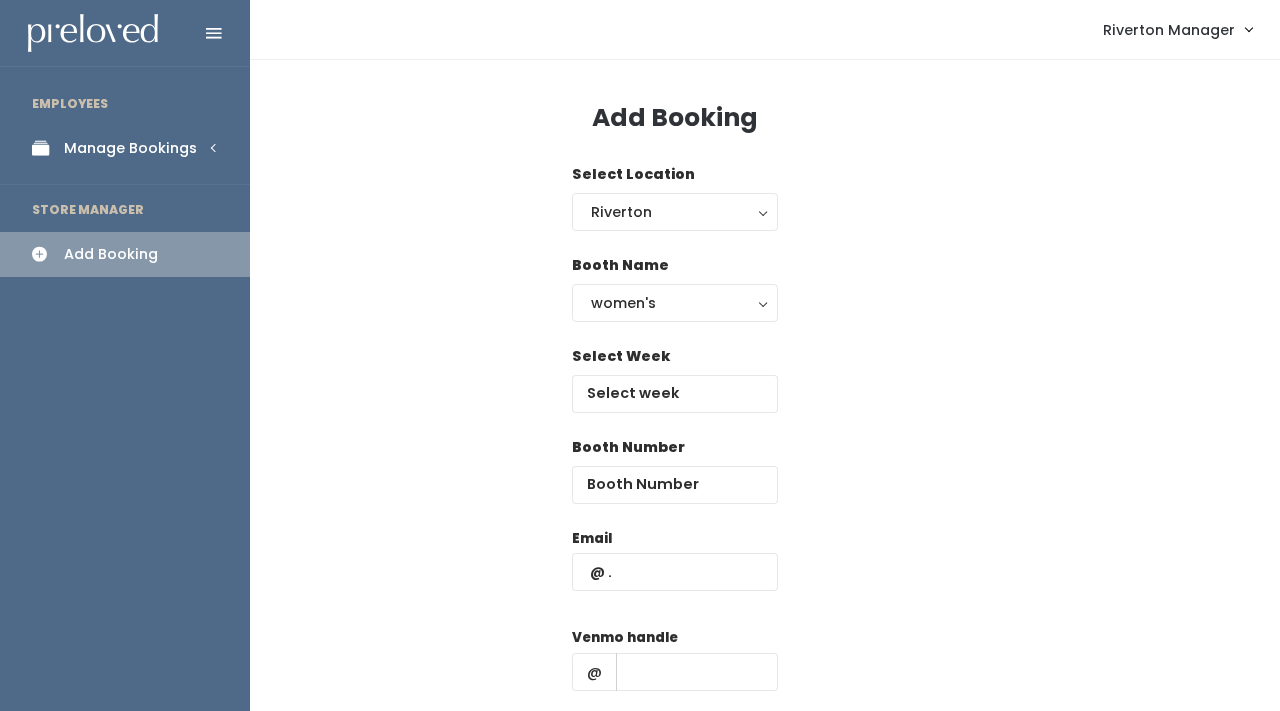 click on "Manage Bookings" at bounding box center [130, 148] 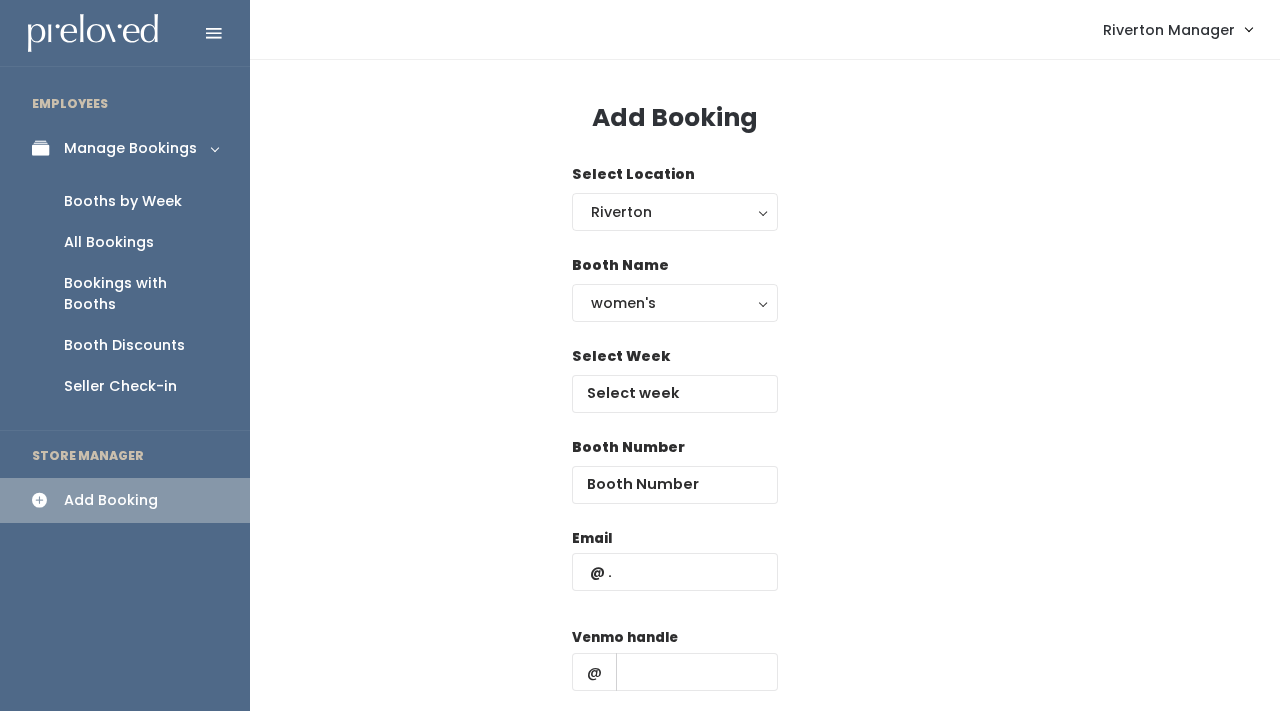 click on "Booths by Week" at bounding box center [123, 201] 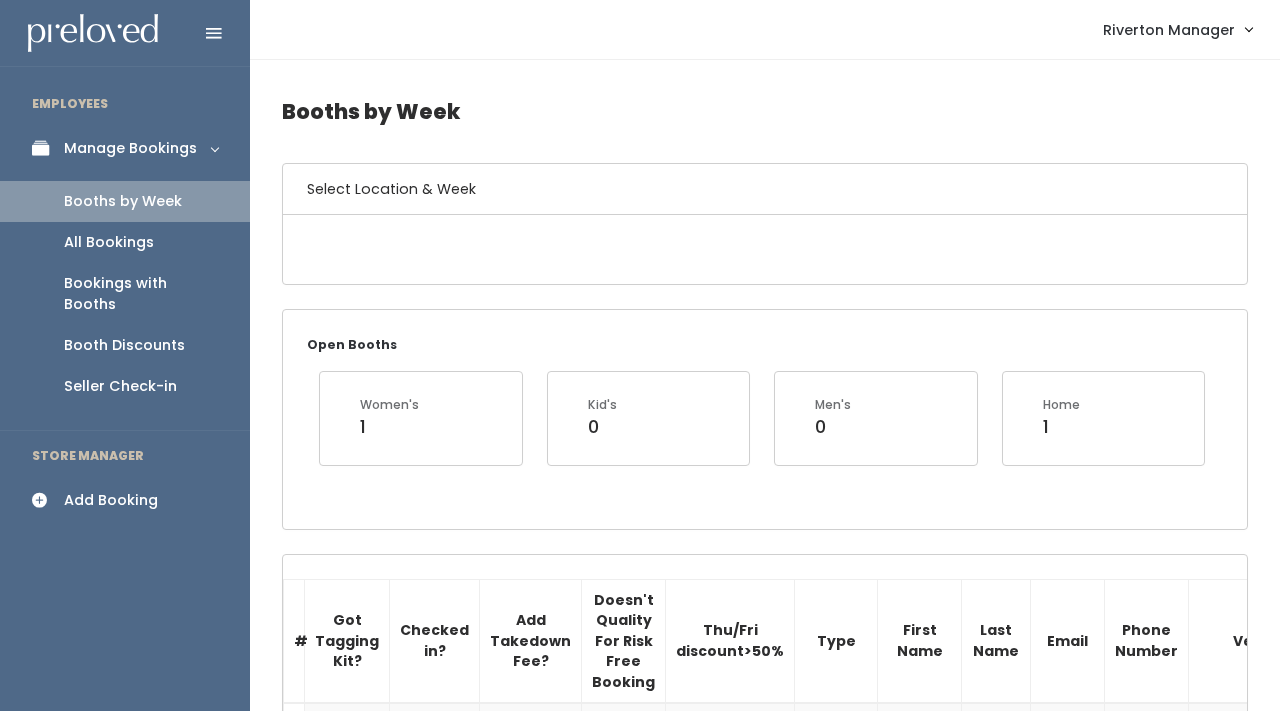 scroll, scrollTop: 0, scrollLeft: 0, axis: both 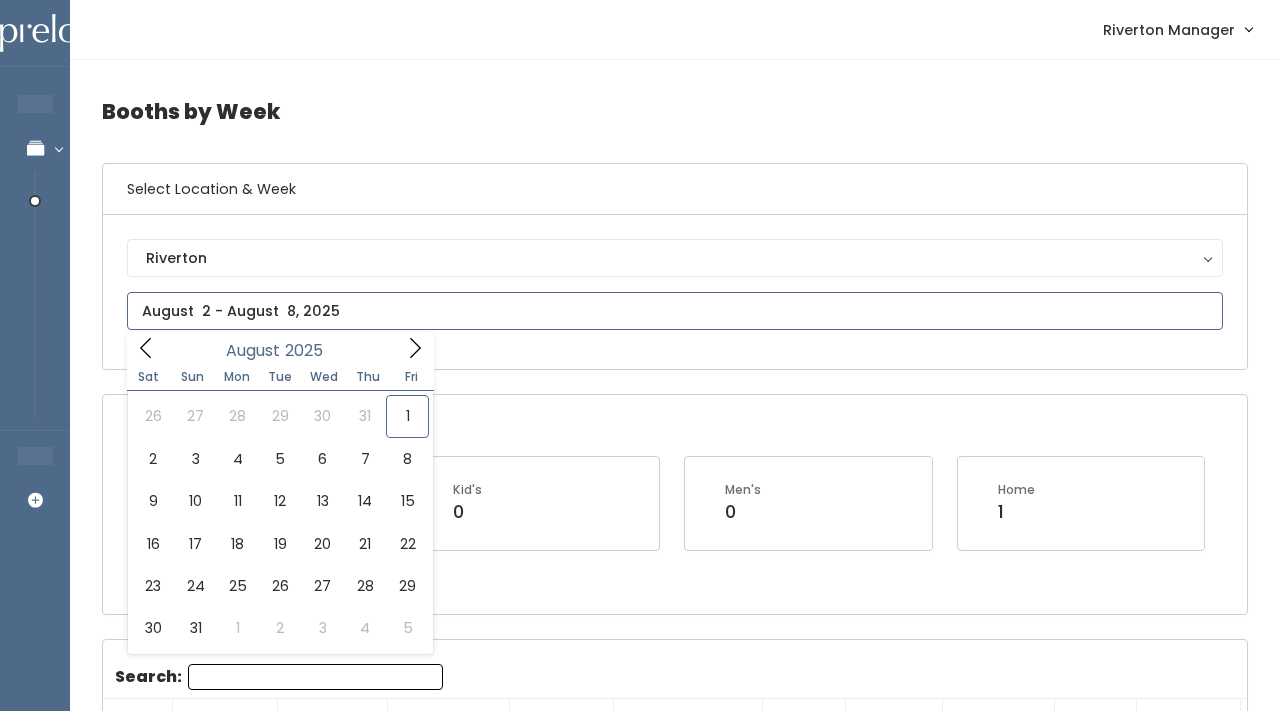 click at bounding box center [675, 311] 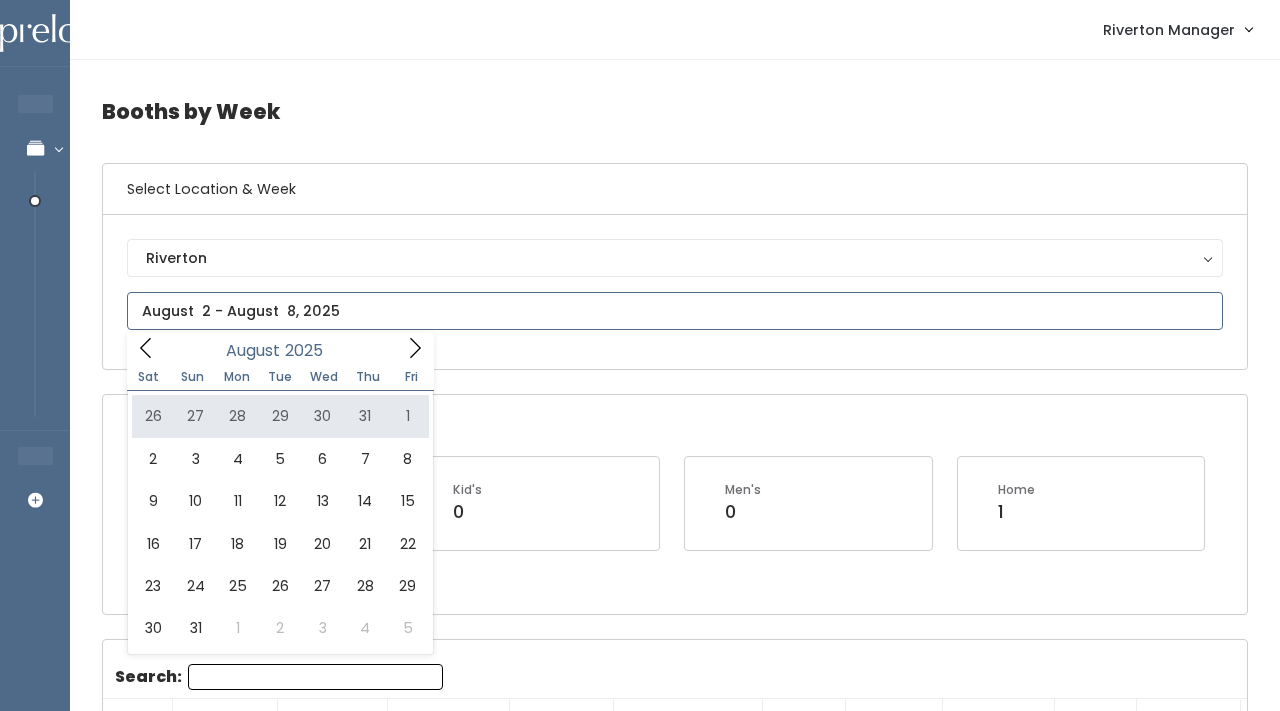 type on "July 26 to August 1" 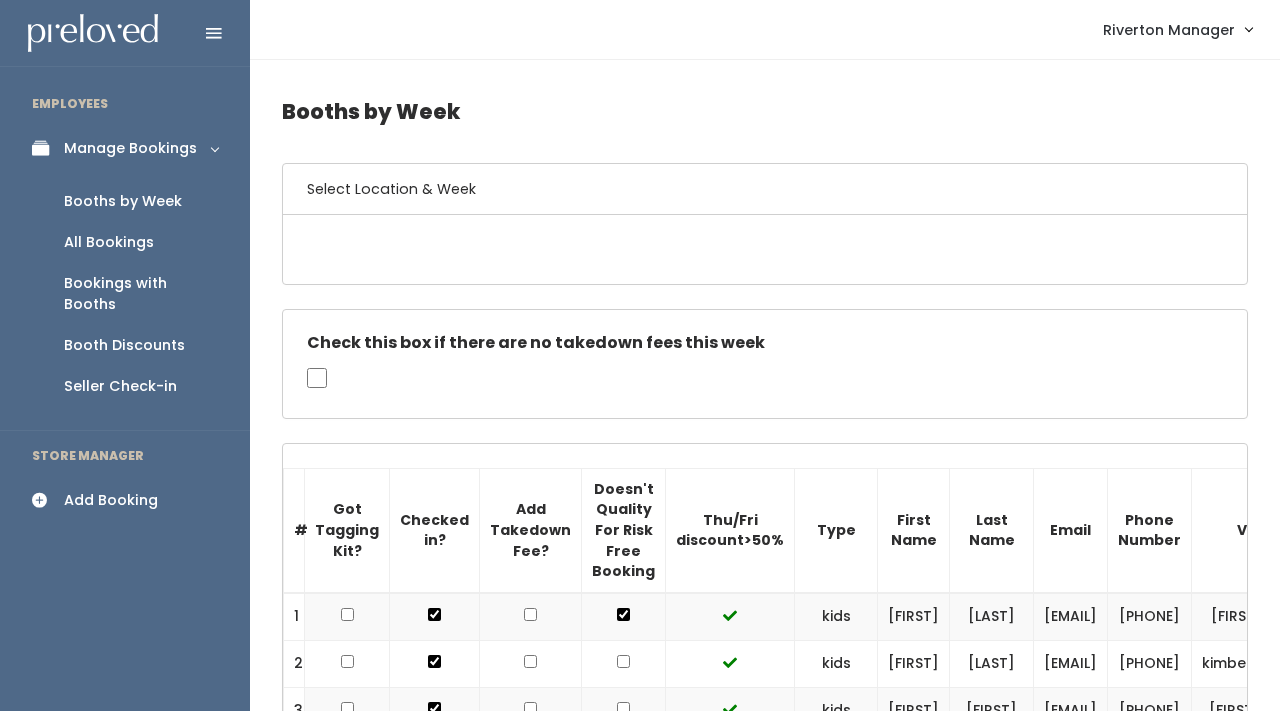 scroll, scrollTop: 0, scrollLeft: 0, axis: both 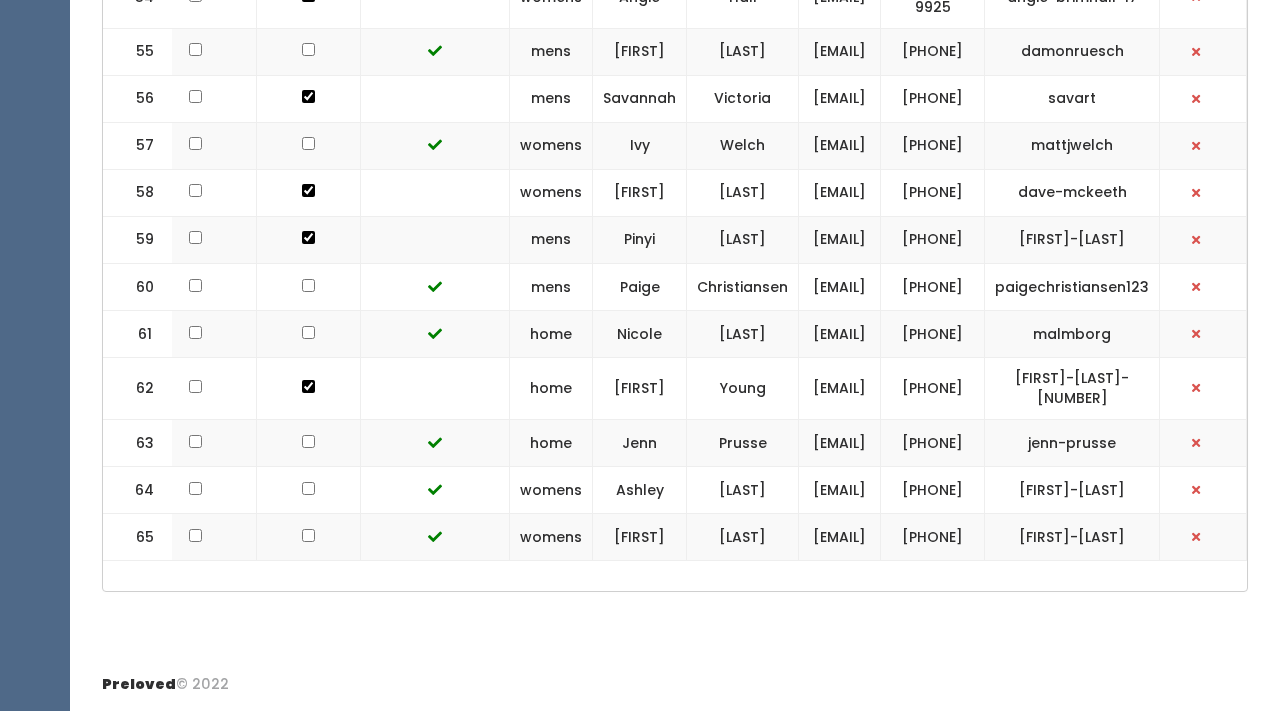 drag, startPoint x: 893, startPoint y: 450, endPoint x: 1074, endPoint y: 437, distance: 181.46625 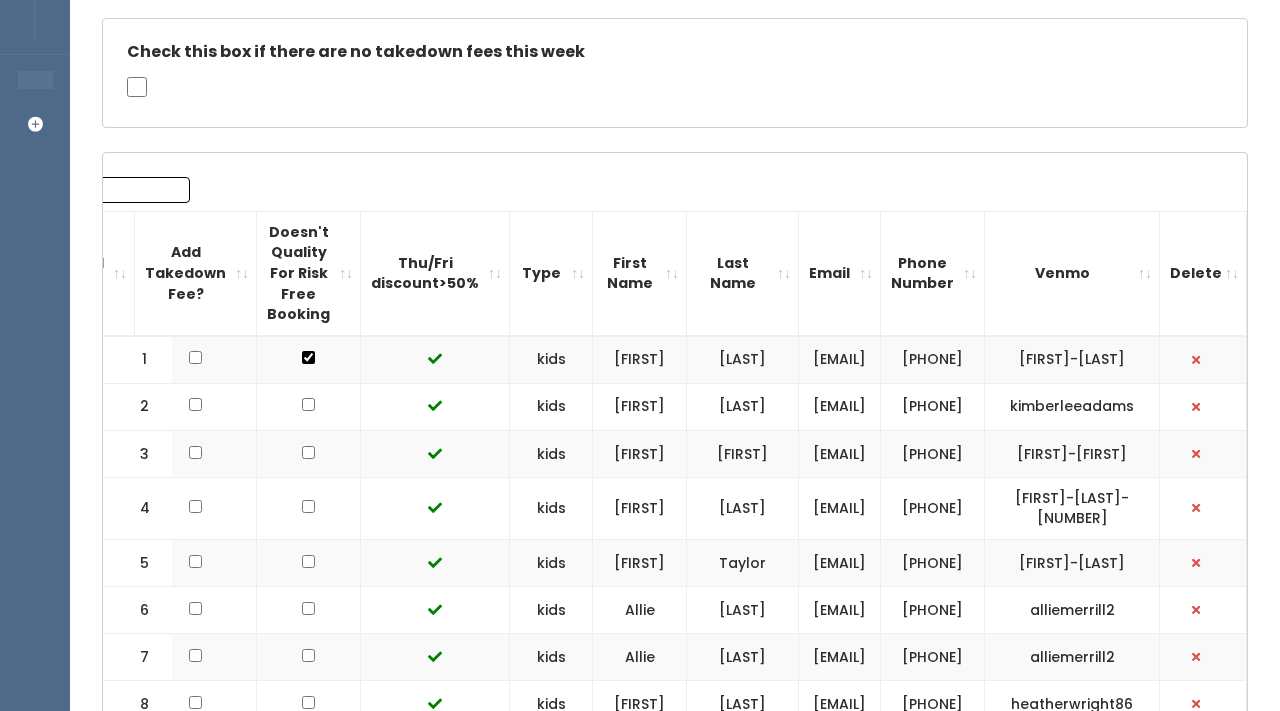 scroll, scrollTop: 0, scrollLeft: 0, axis: both 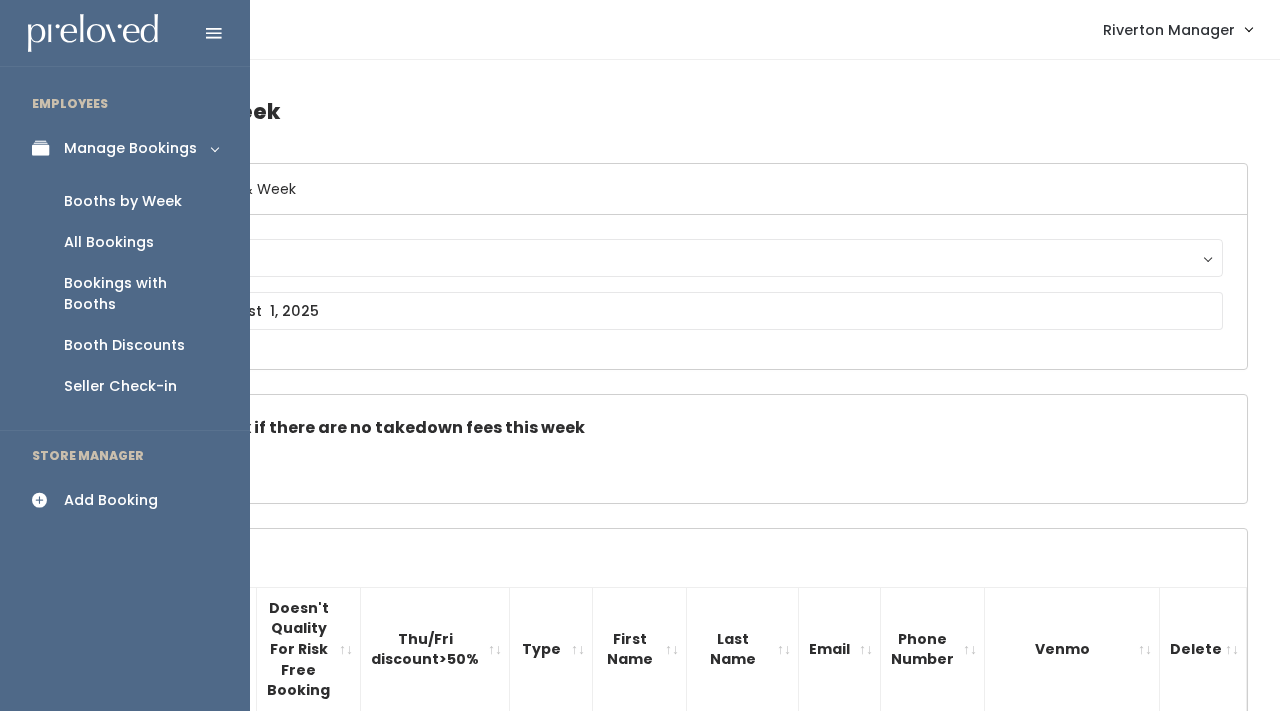 click on "Add Booking" at bounding box center (111, 500) 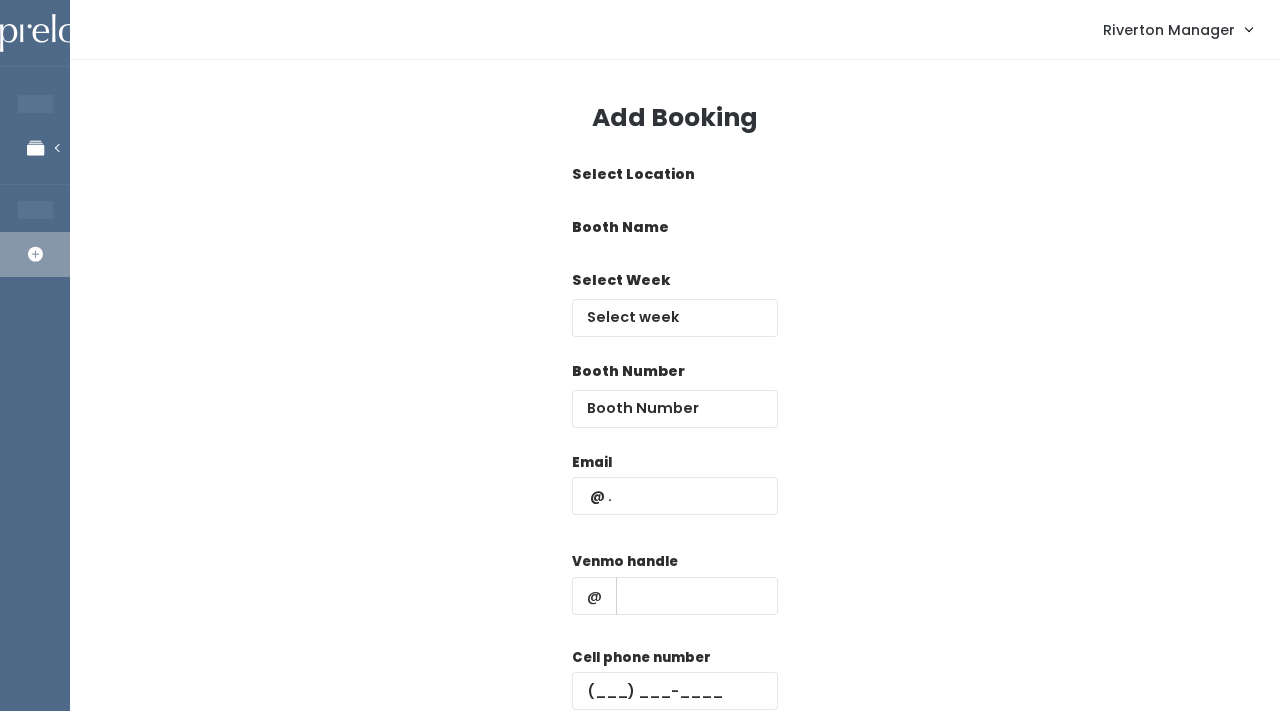 scroll, scrollTop: 0, scrollLeft: 0, axis: both 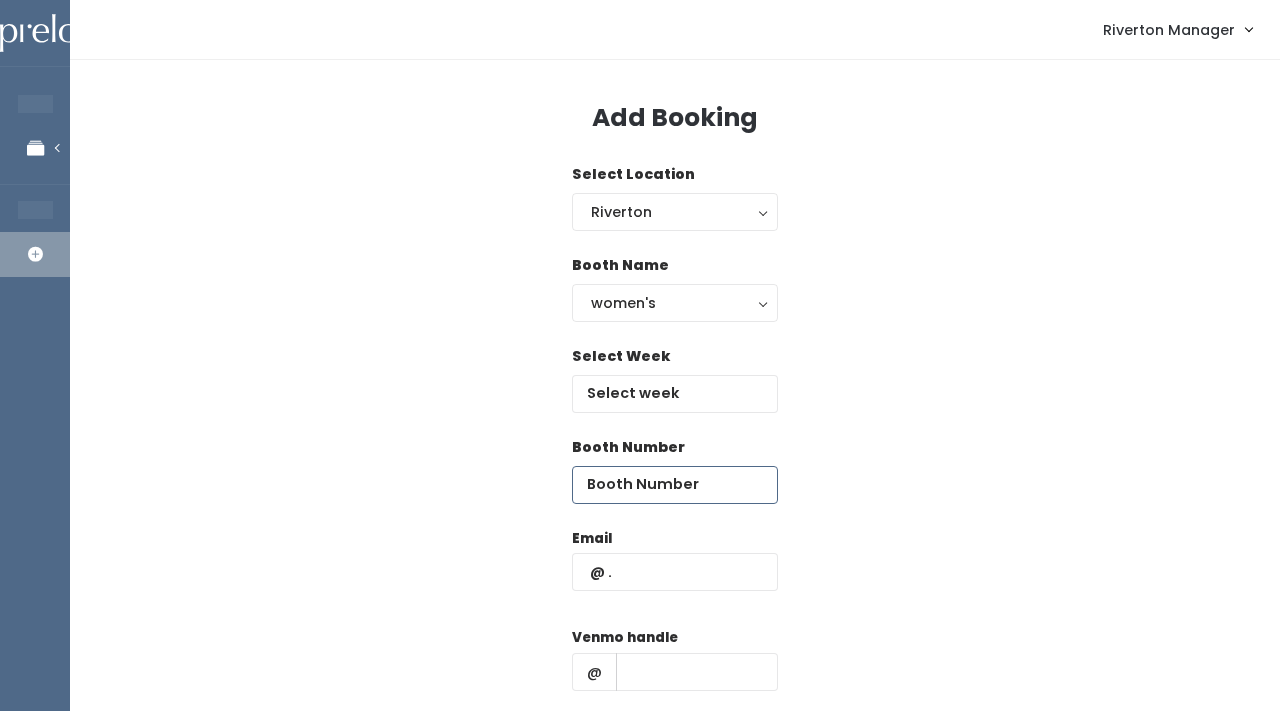click at bounding box center (675, 485) 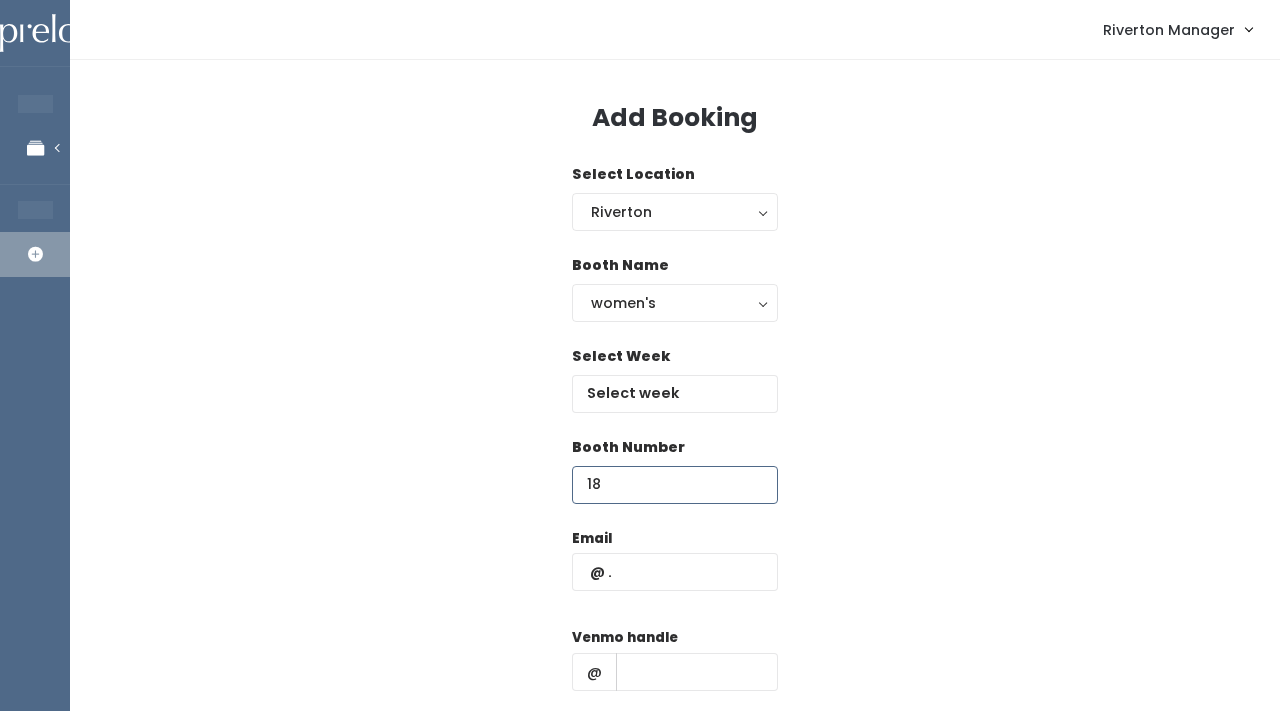type on "18" 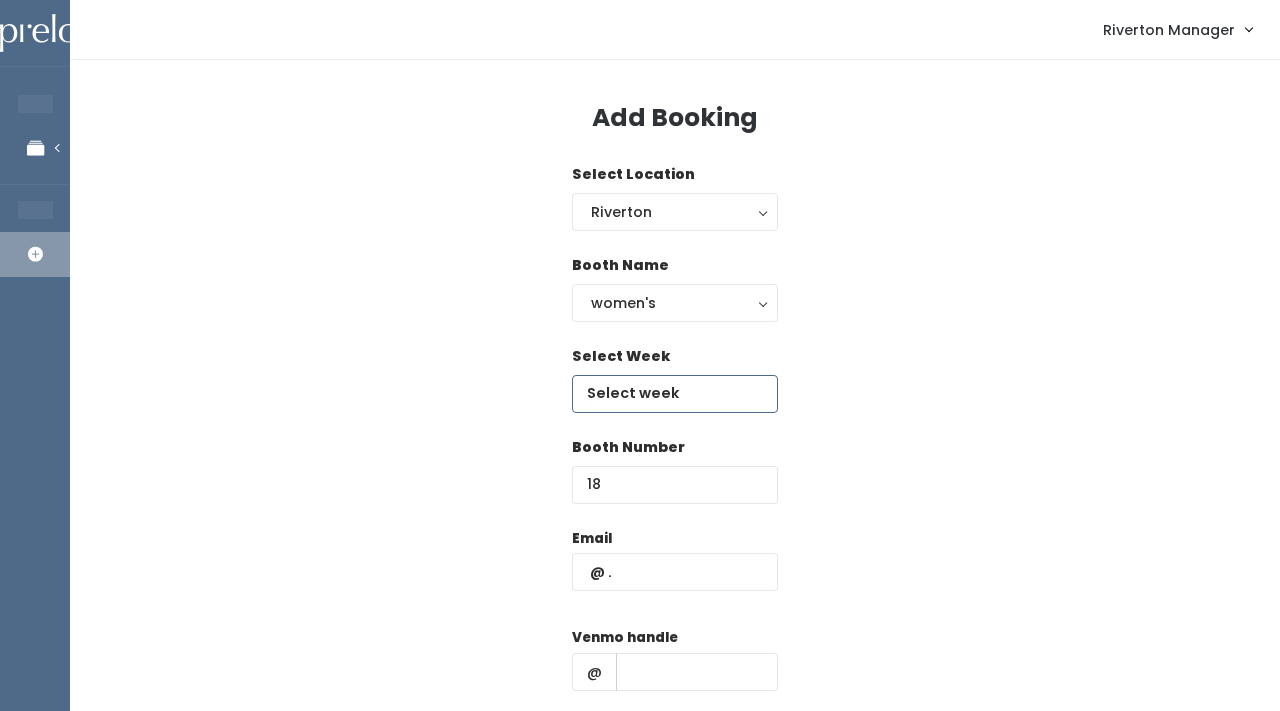 click at bounding box center (675, 394) 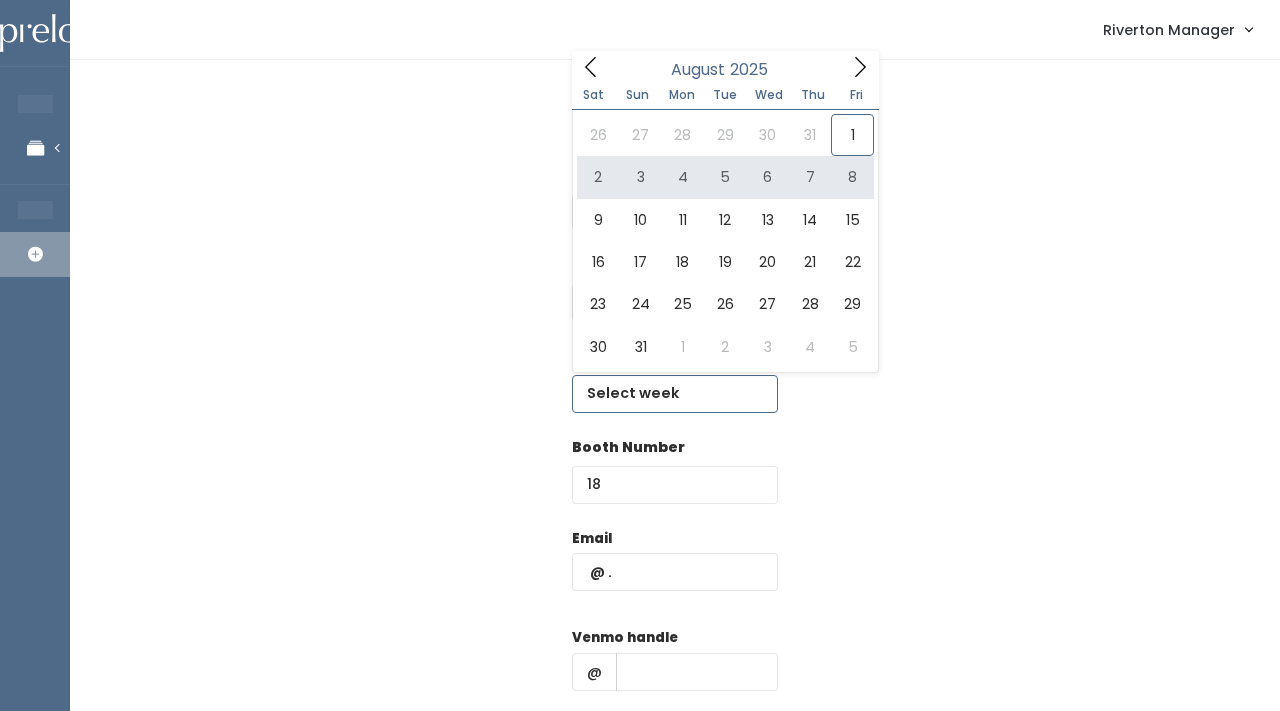 type on "August 2 to August 8" 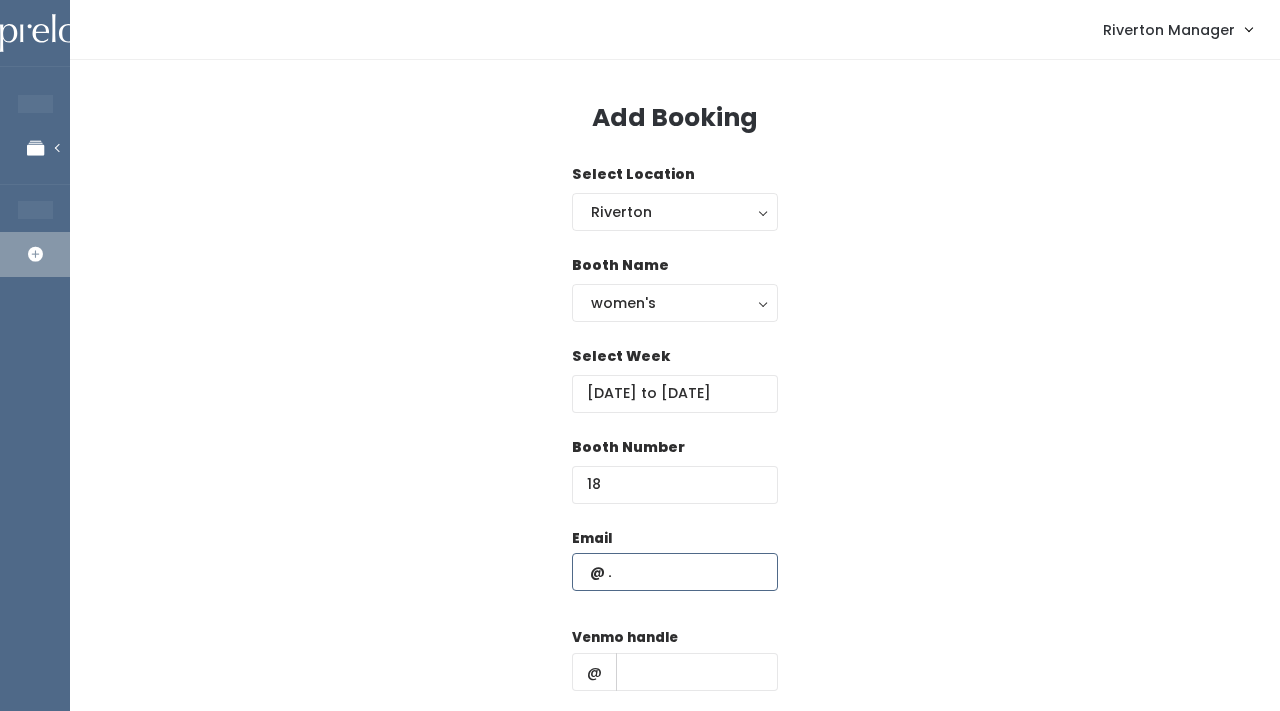 click at bounding box center (675, 572) 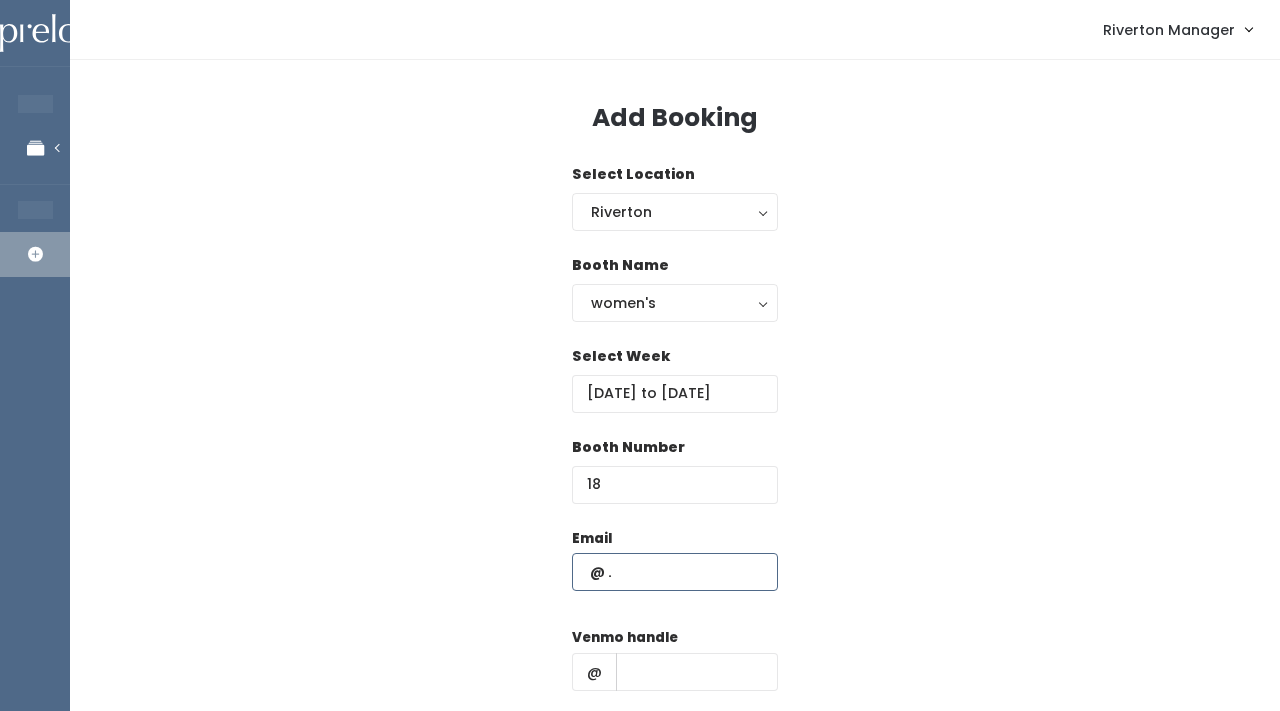 paste on "[EMAIL]" 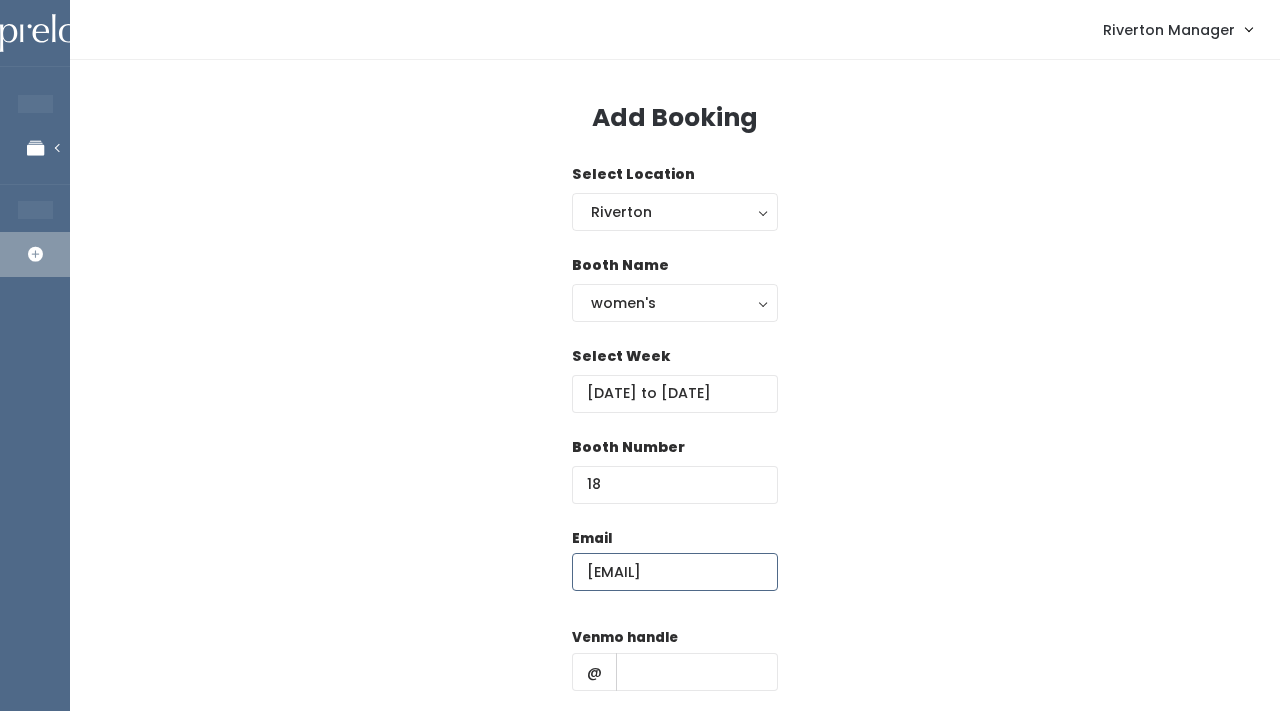 scroll, scrollTop: 0, scrollLeft: 9, axis: horizontal 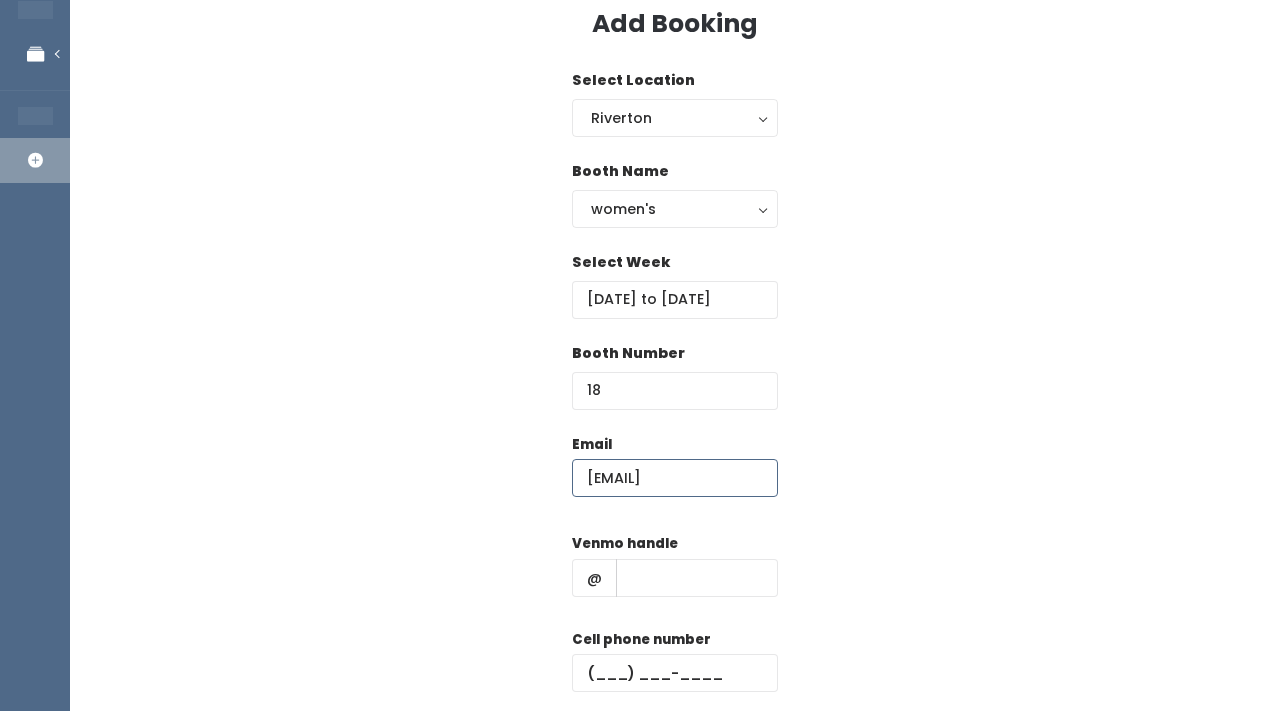 type on "[EMAIL]" 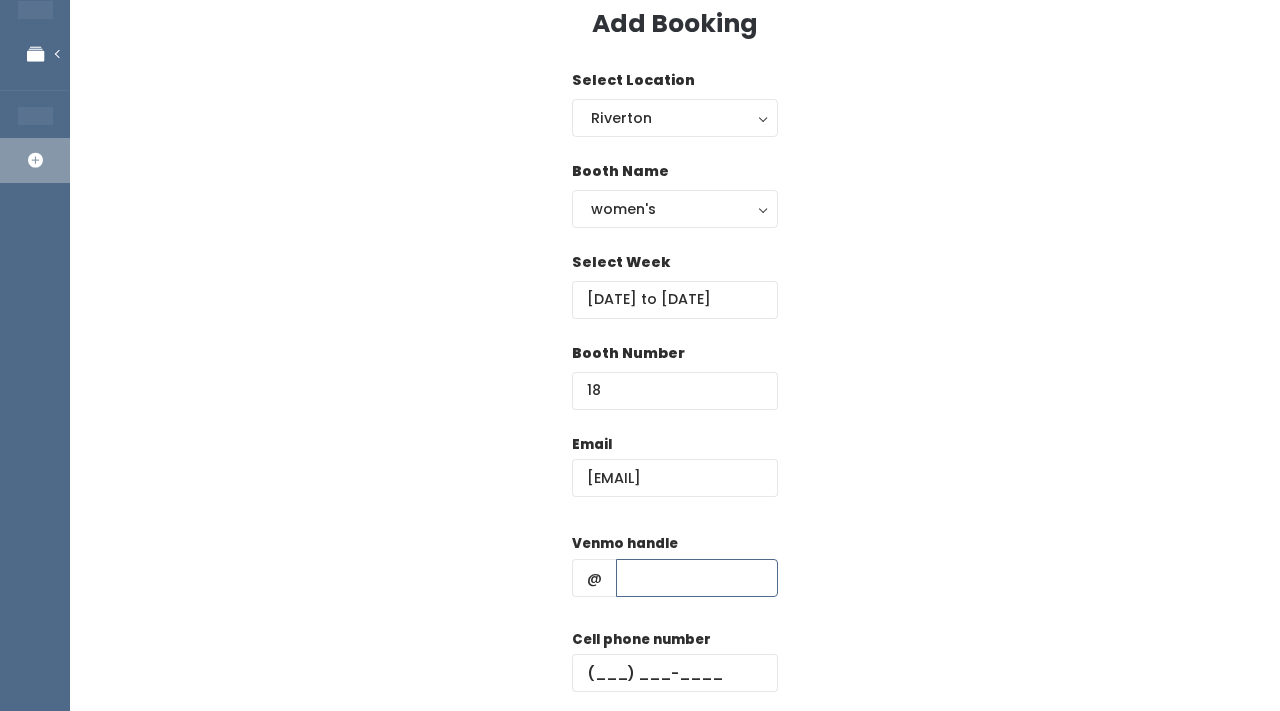 click at bounding box center [697, 578] 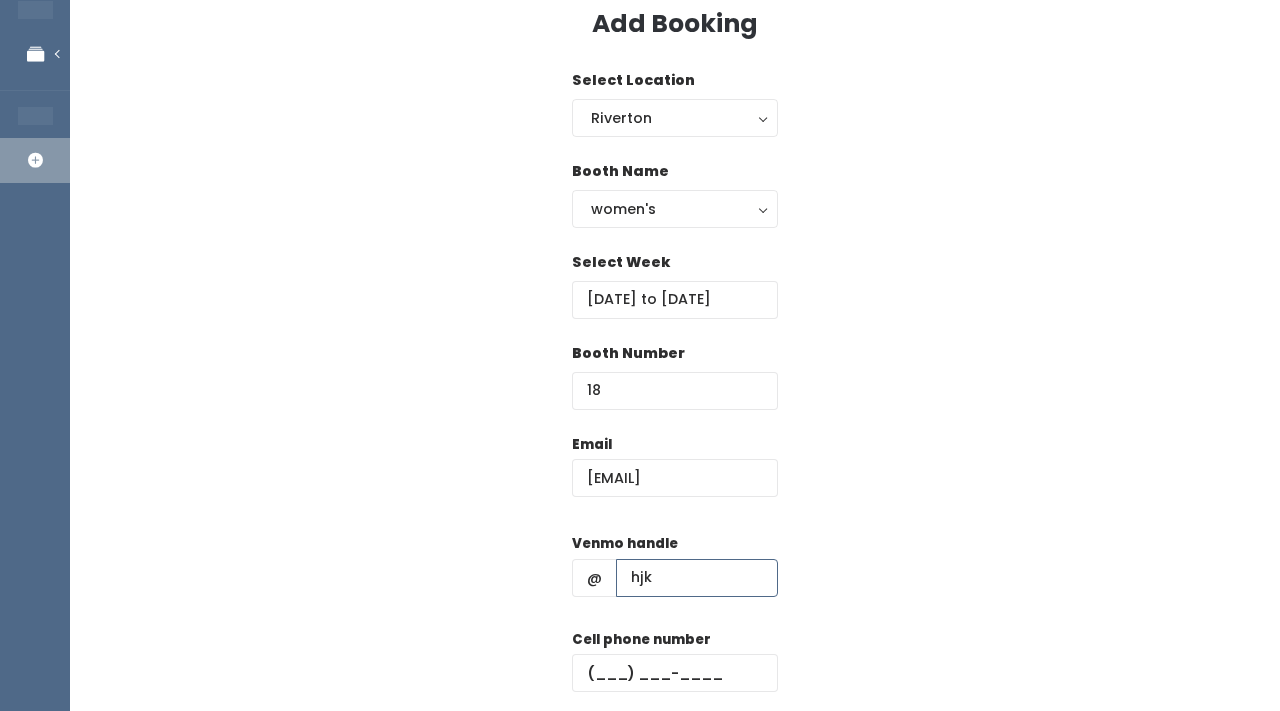 type on "hjk" 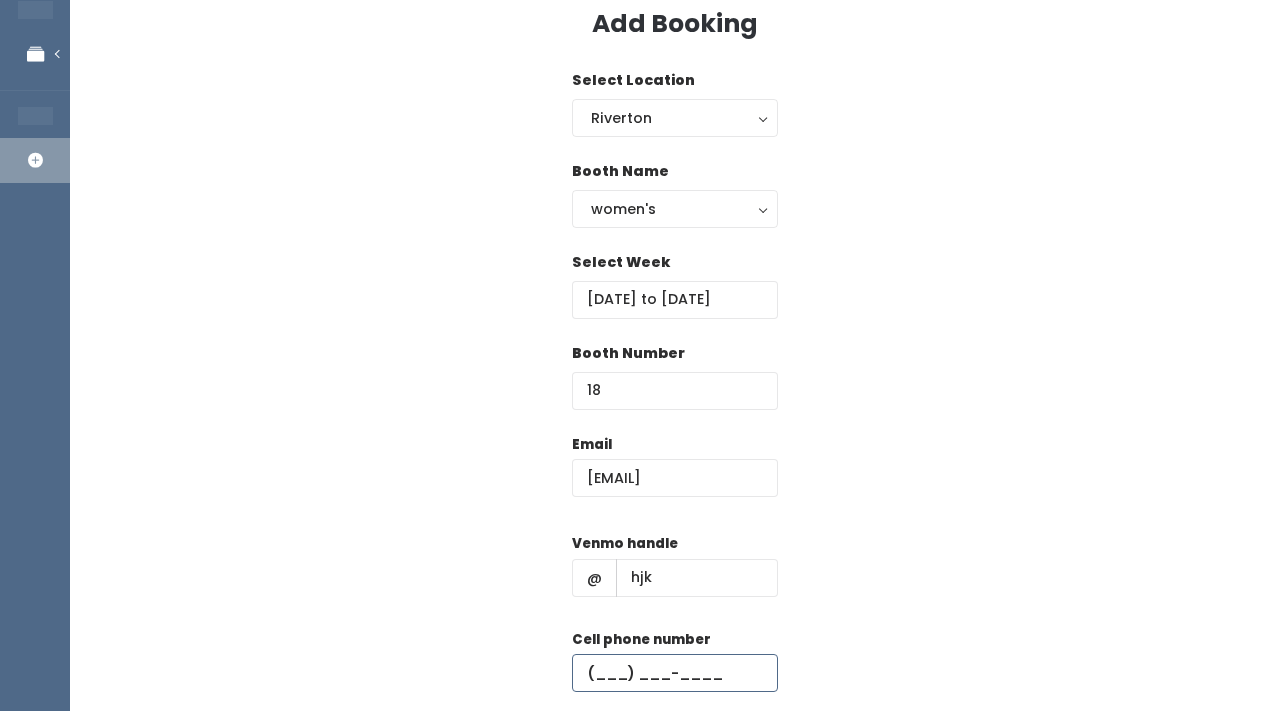 click at bounding box center (675, 673) 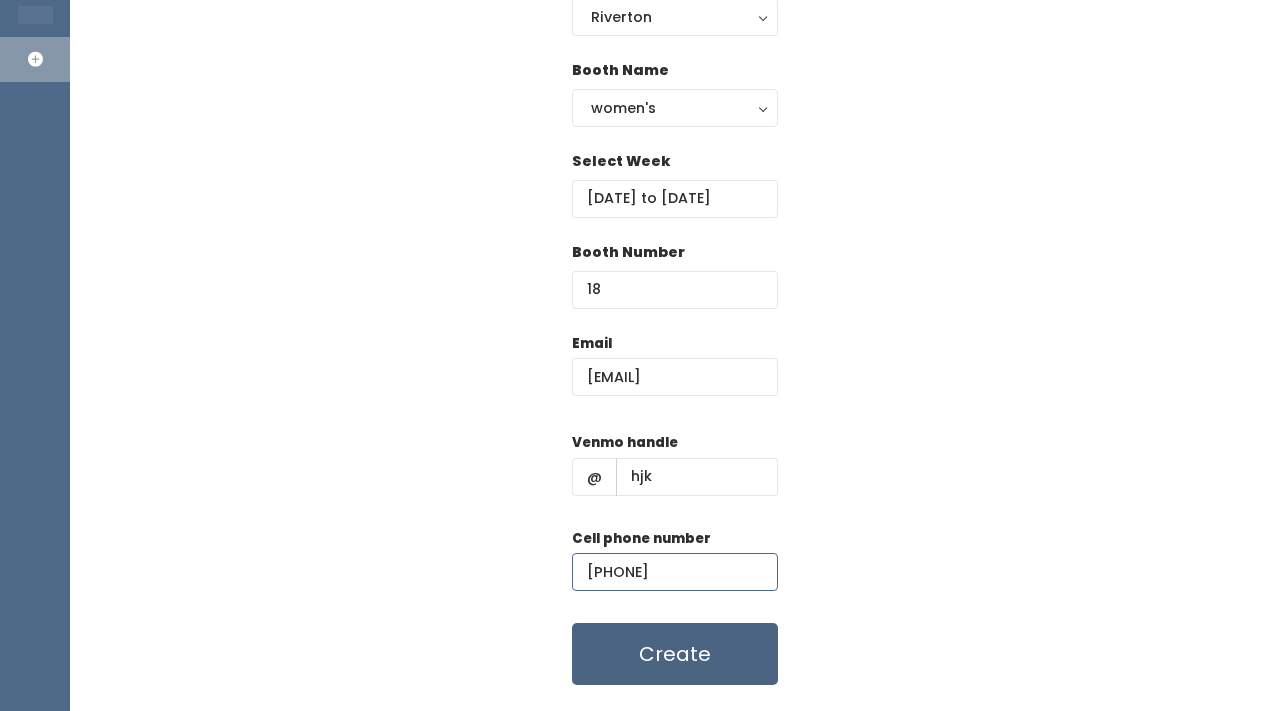 scroll, scrollTop: 203, scrollLeft: 0, axis: vertical 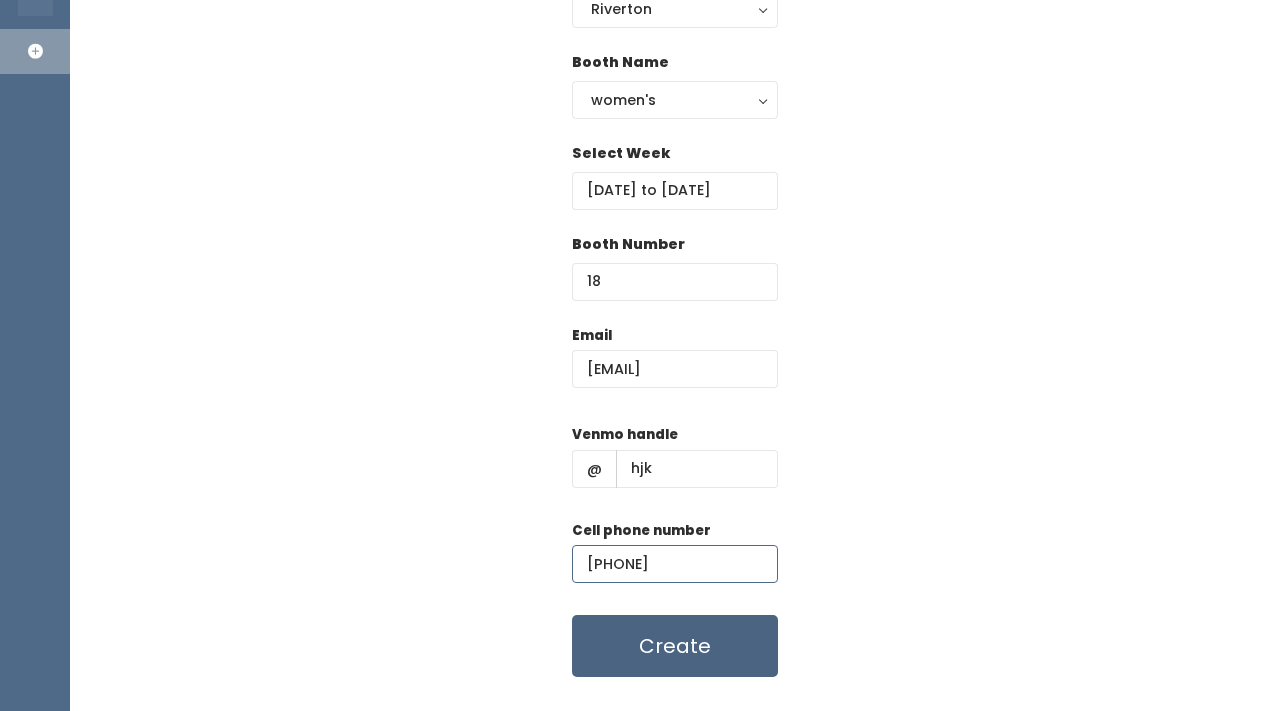 type on "(898) 908-9890" 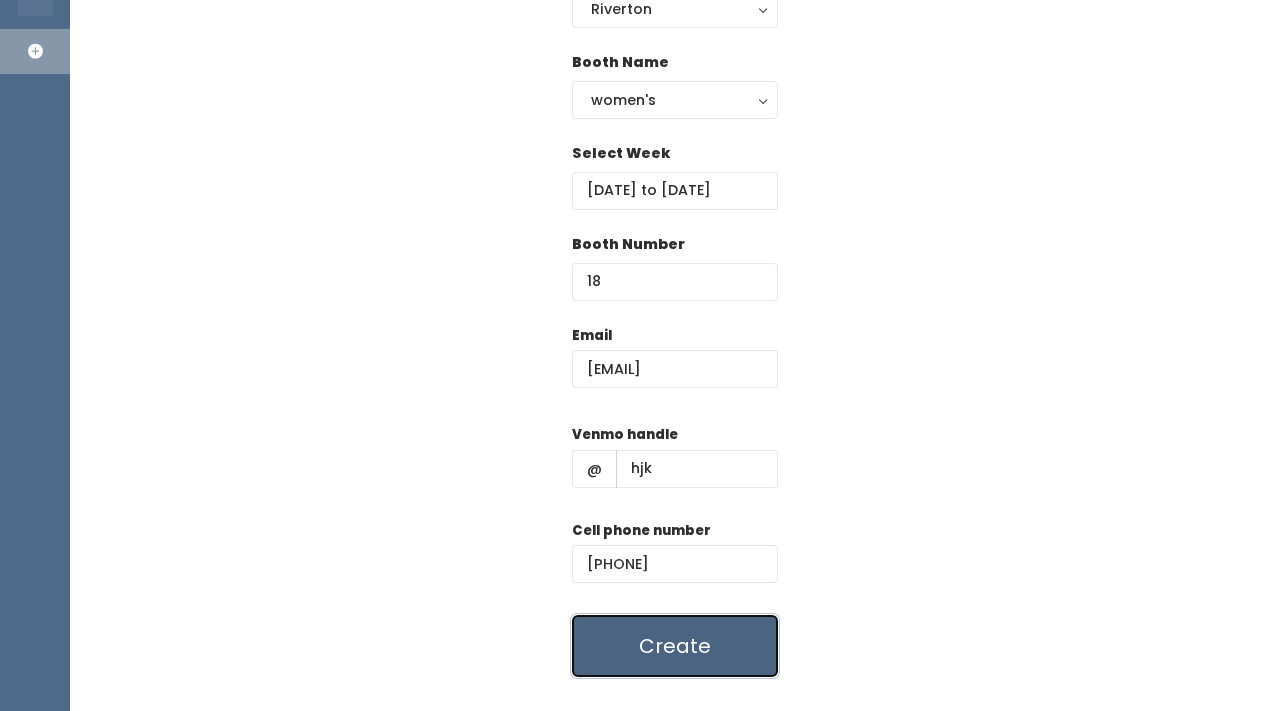 click on "Create" at bounding box center [675, 646] 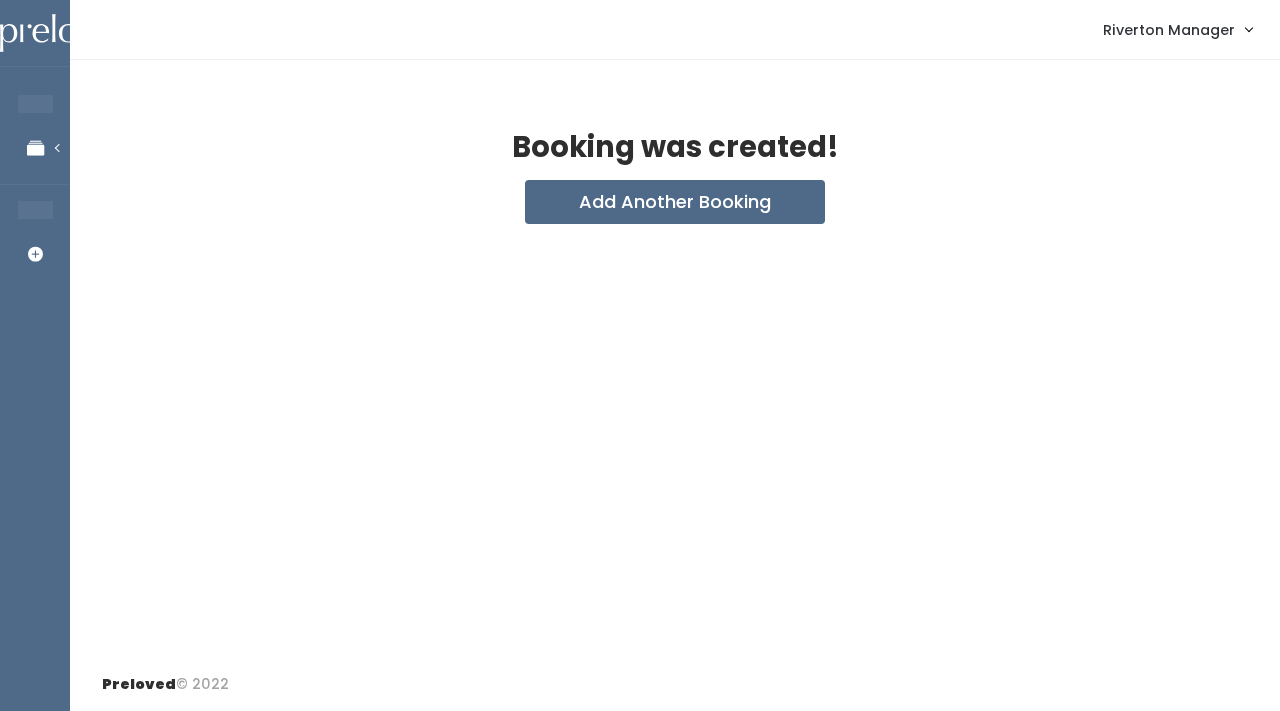 scroll, scrollTop: 0, scrollLeft: 0, axis: both 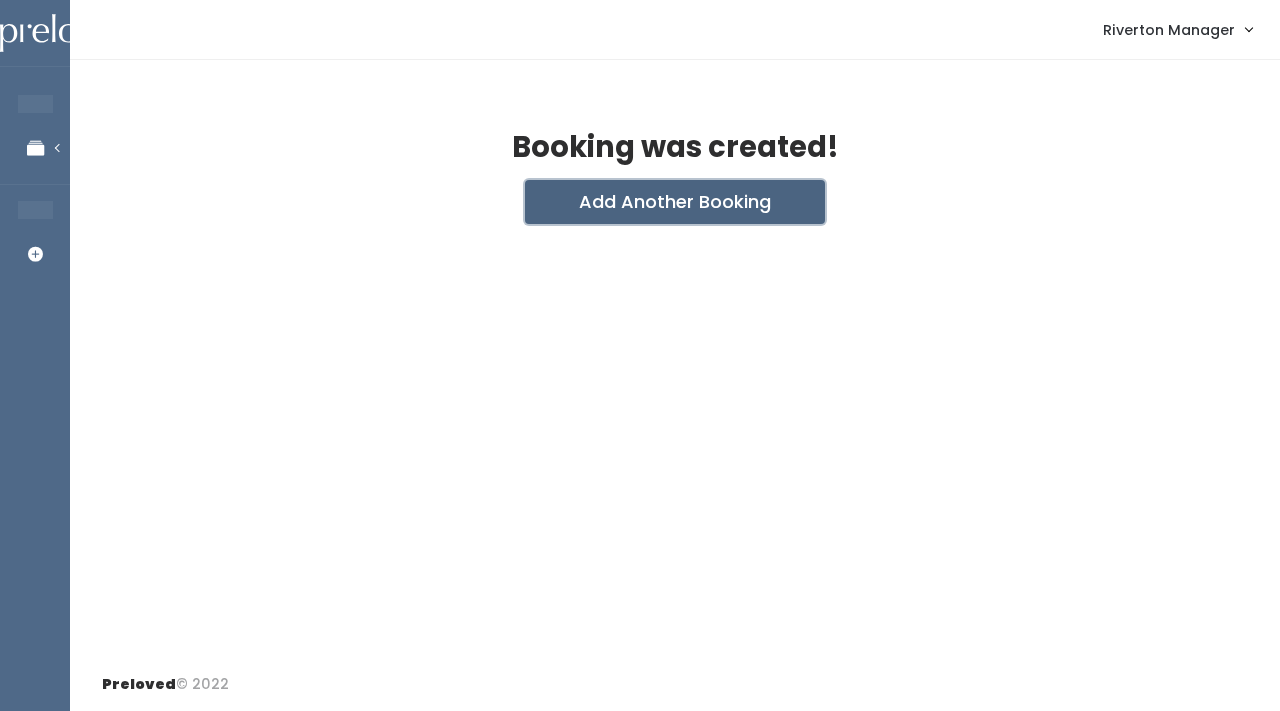 click on "Add Another Booking" at bounding box center (675, 202) 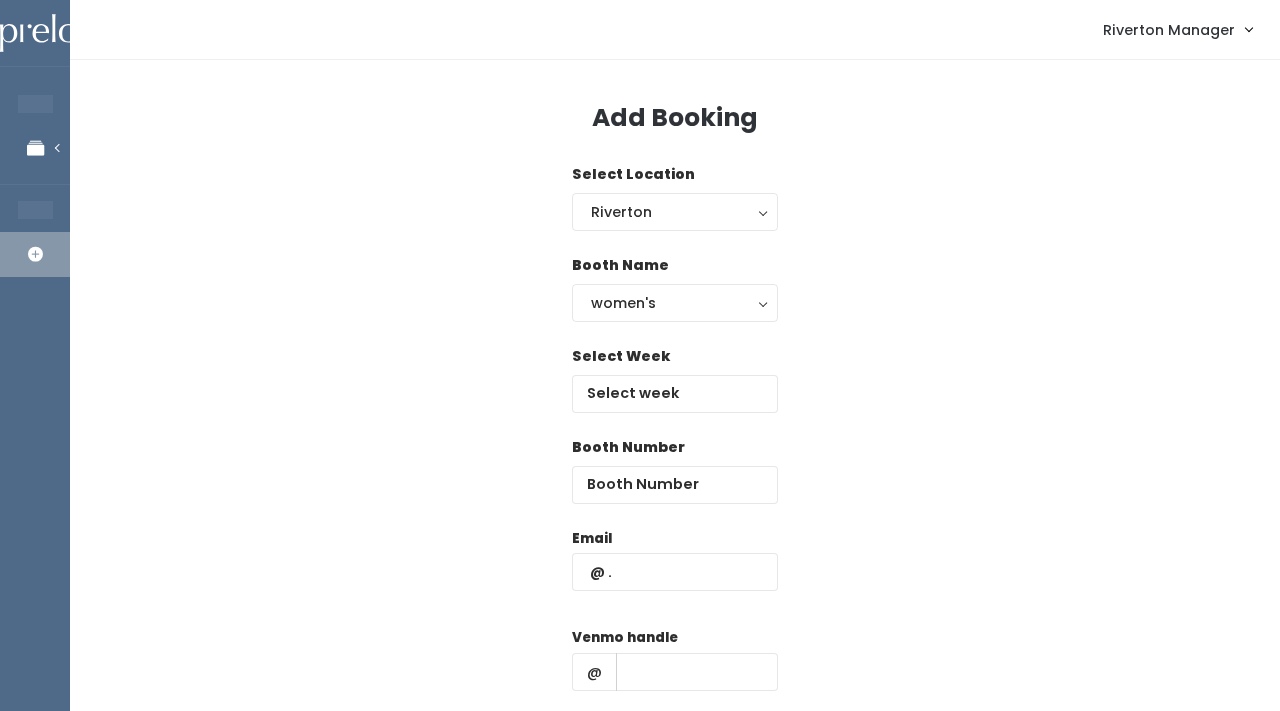 scroll, scrollTop: 0, scrollLeft: 0, axis: both 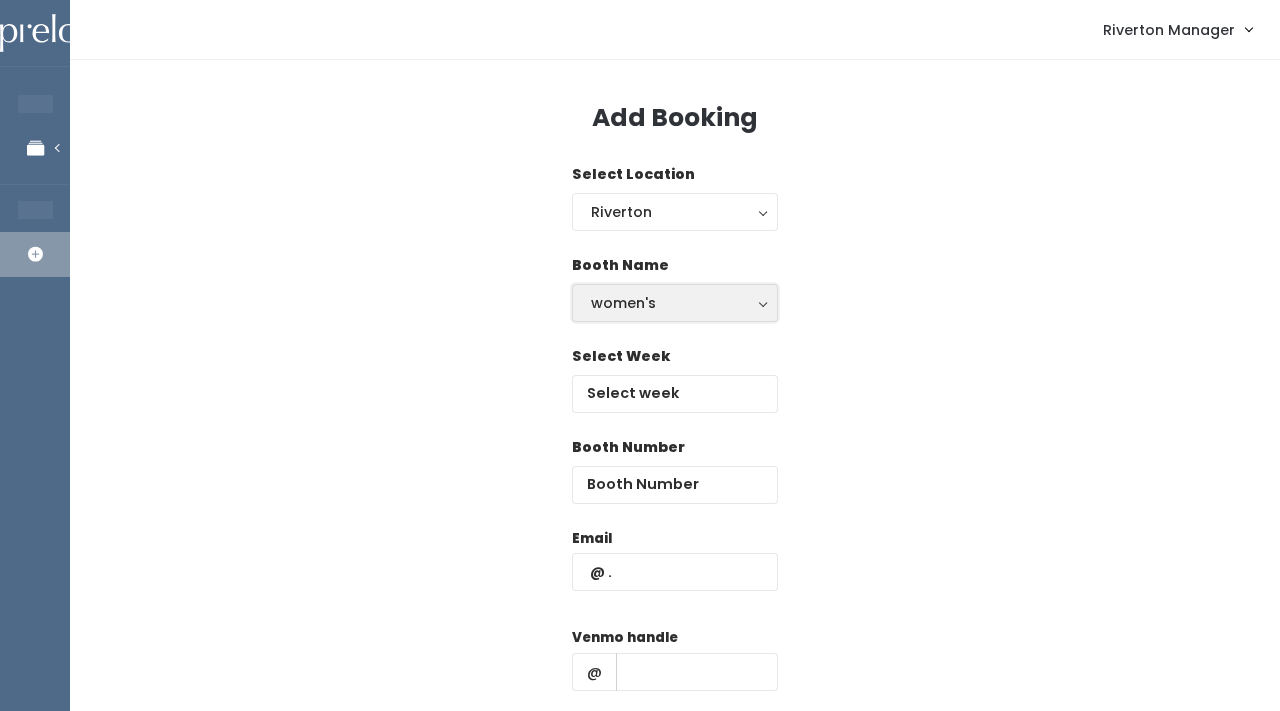 click on "women's" at bounding box center (675, 303) 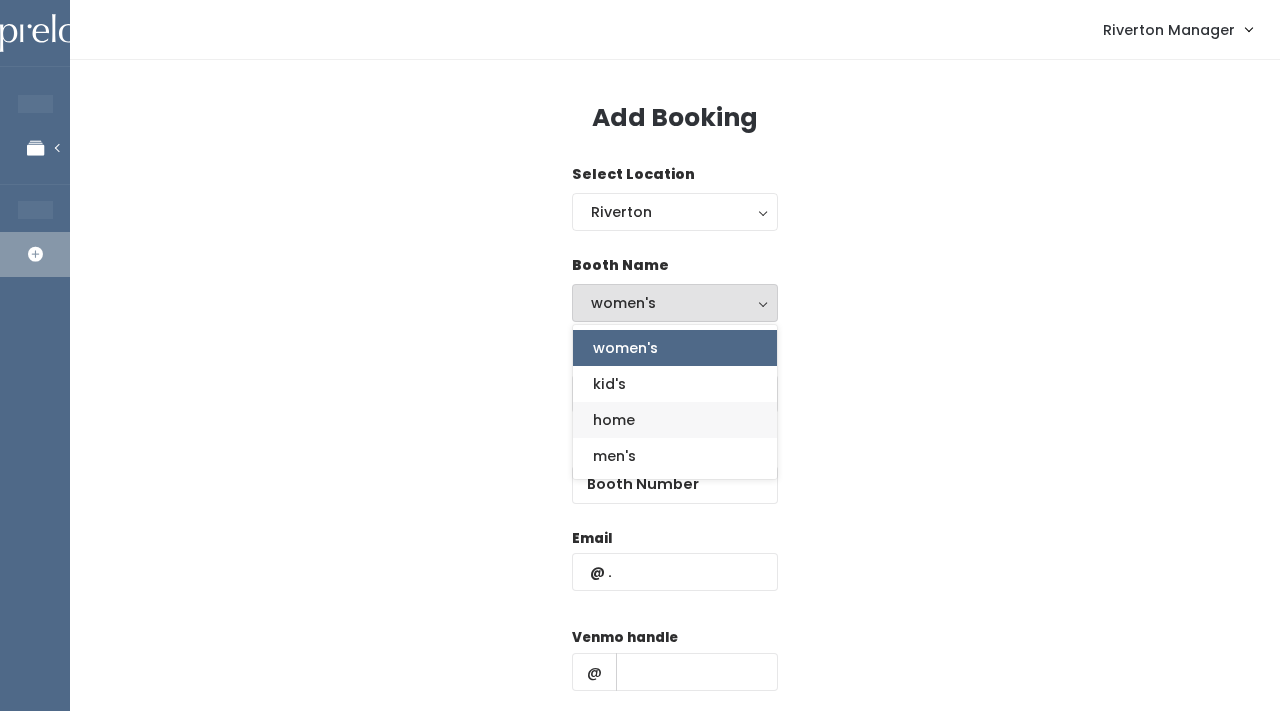 click on "home" at bounding box center [675, 420] 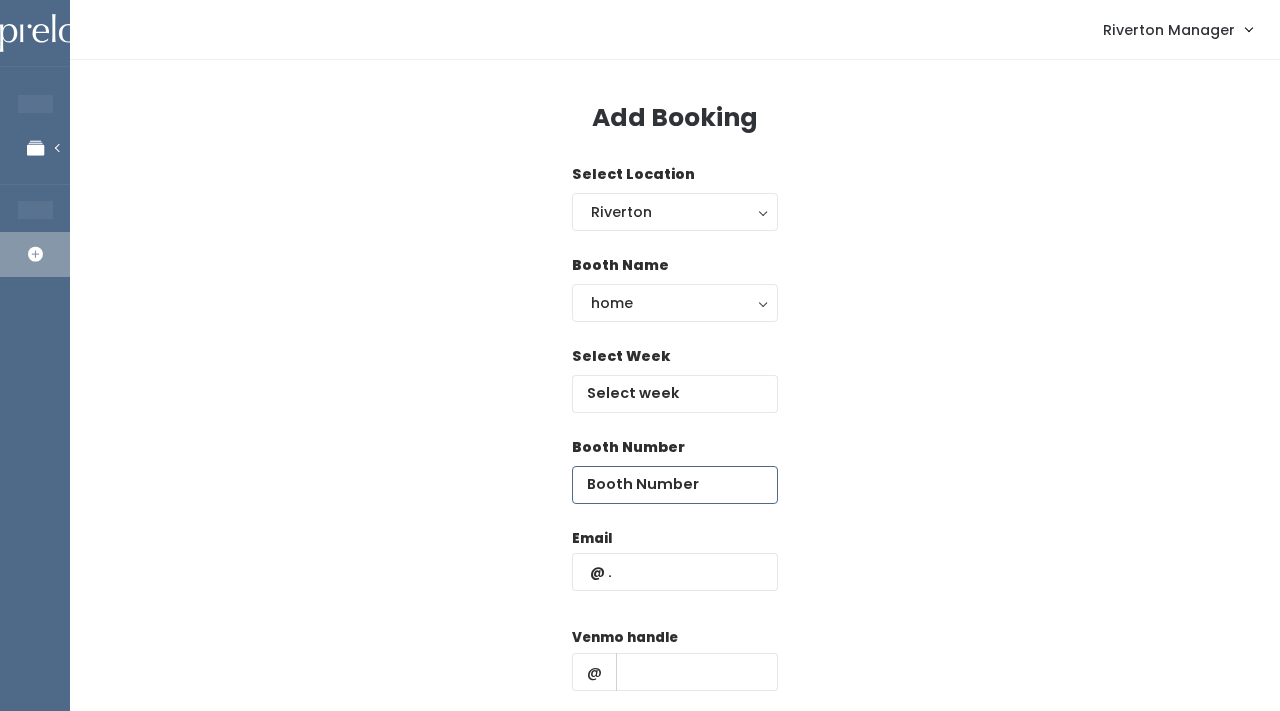 click at bounding box center (675, 485) 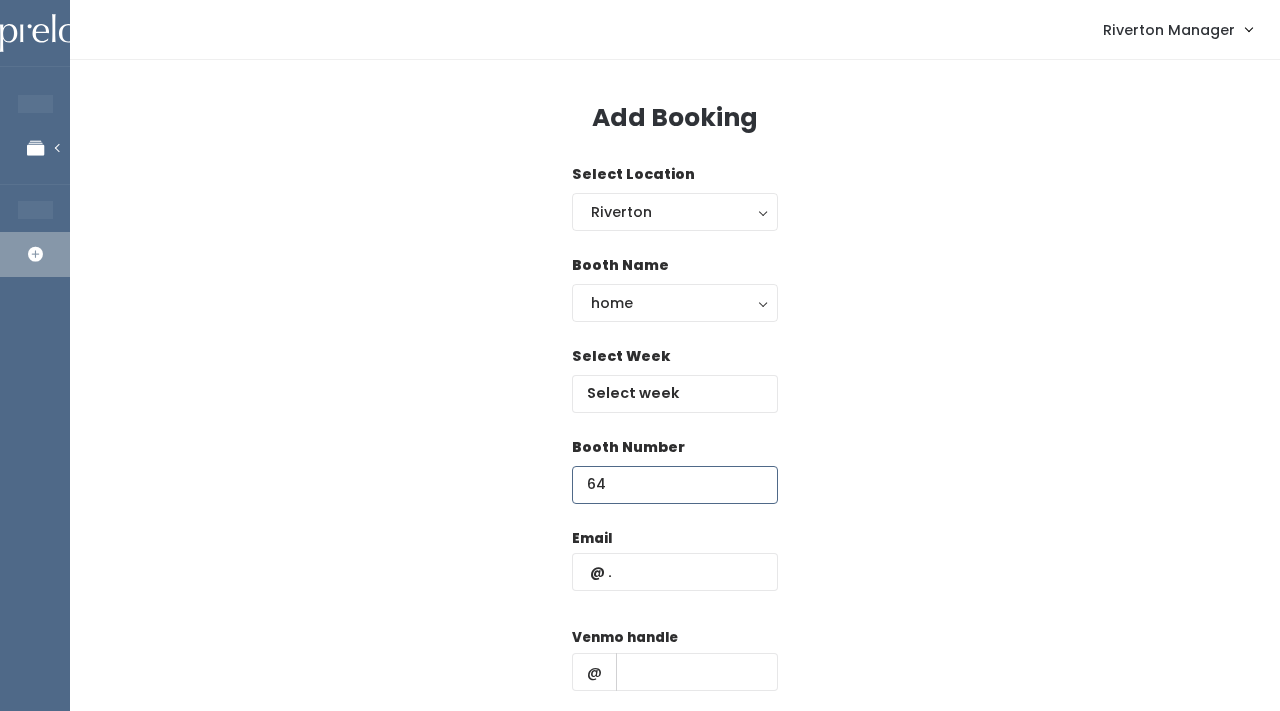 type on "64" 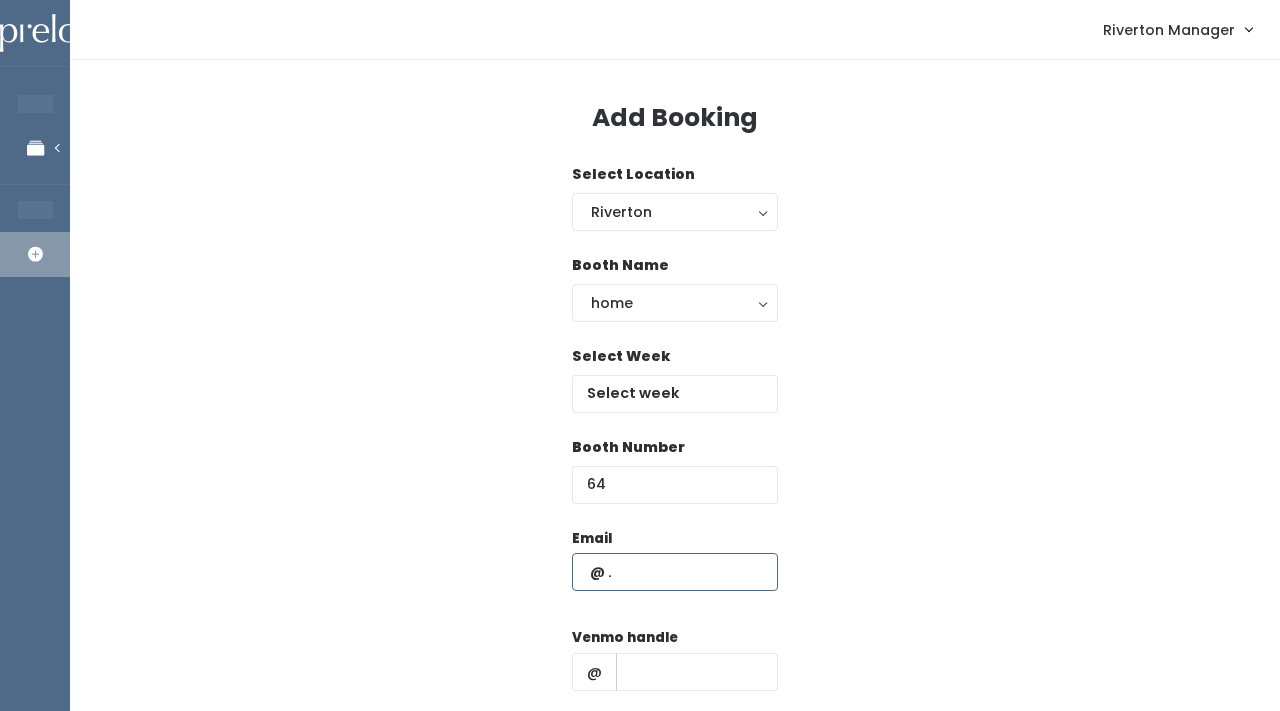 click at bounding box center (675, 572) 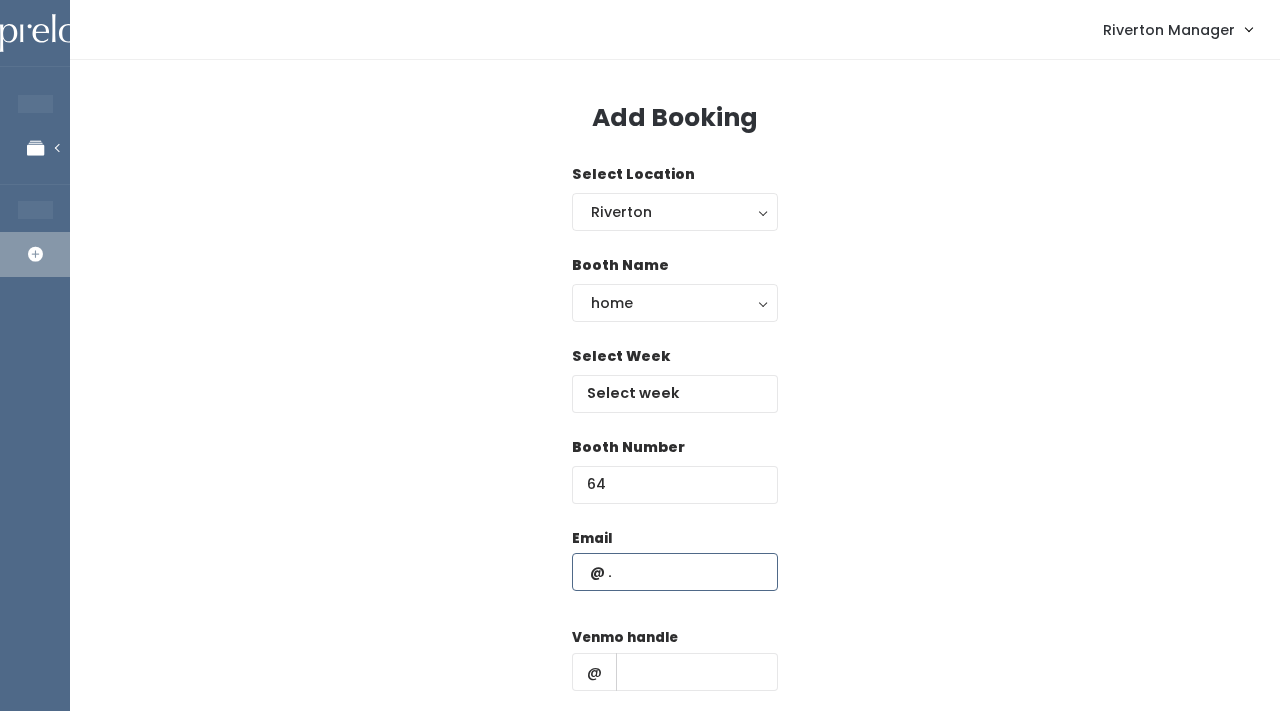 paste on "[EMAIL]" 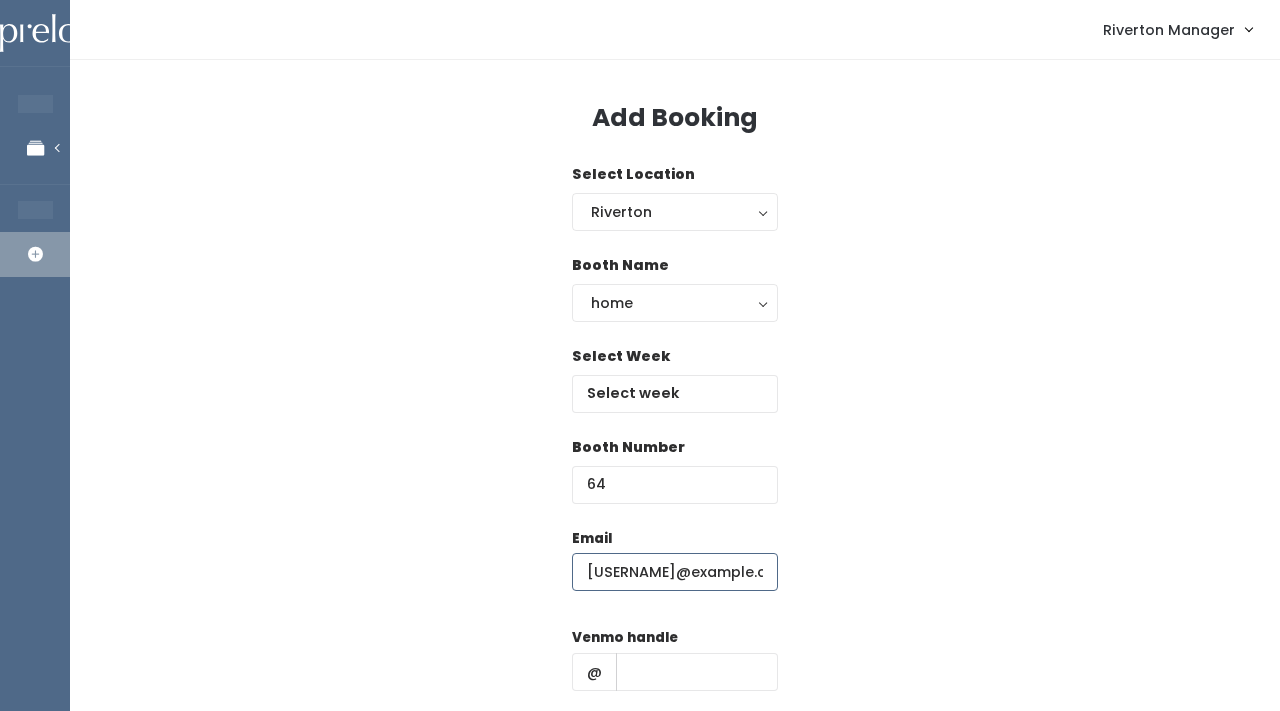 scroll, scrollTop: 0, scrollLeft: 9, axis: horizontal 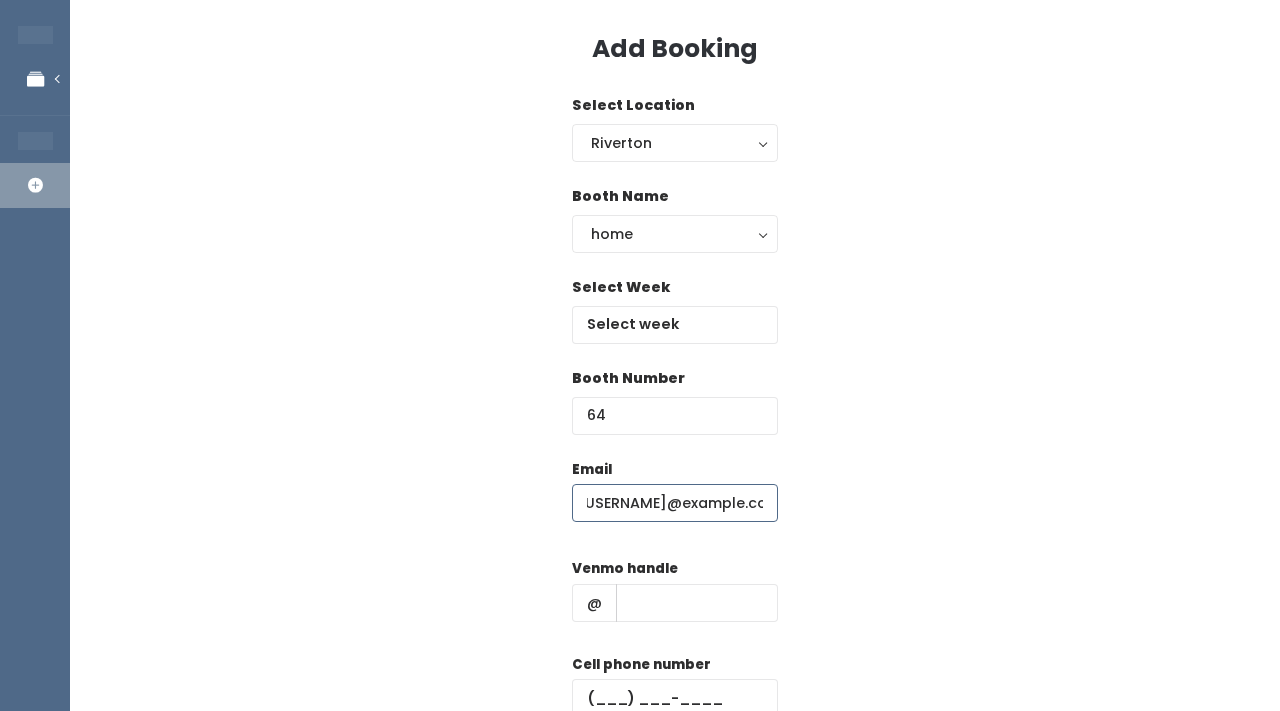 type on "[EMAIL]" 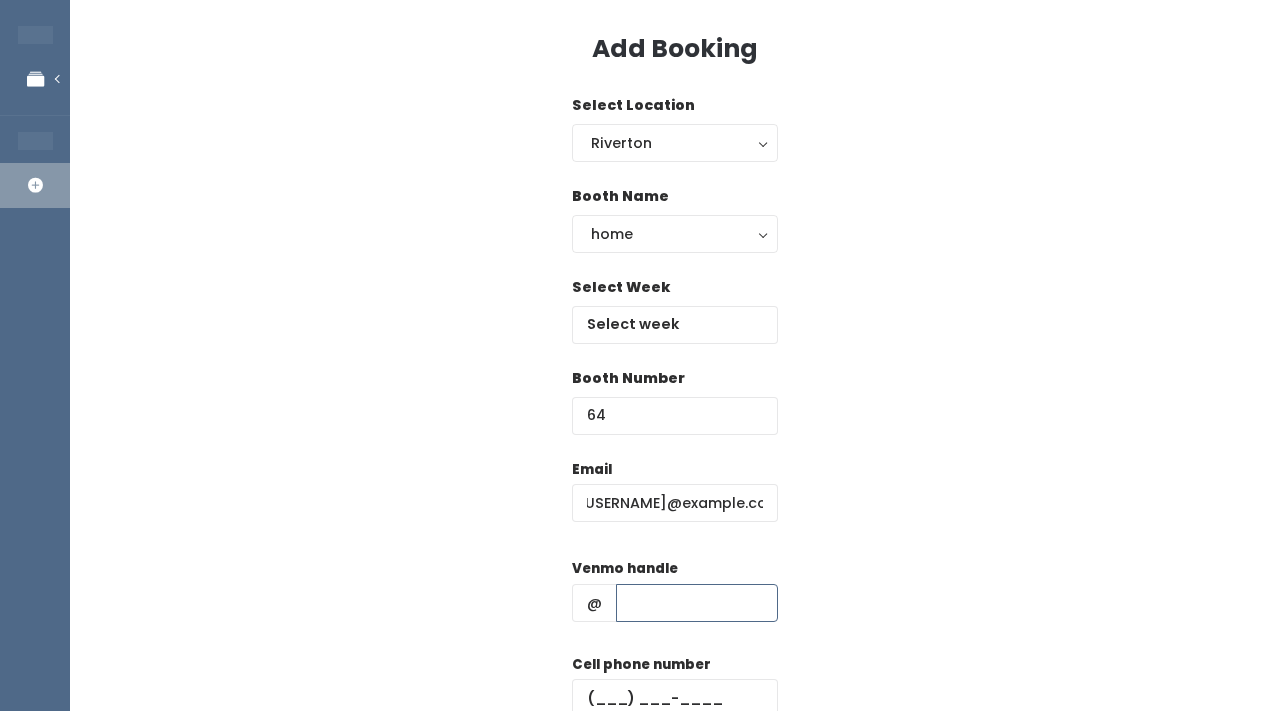 scroll, scrollTop: 0, scrollLeft: 0, axis: both 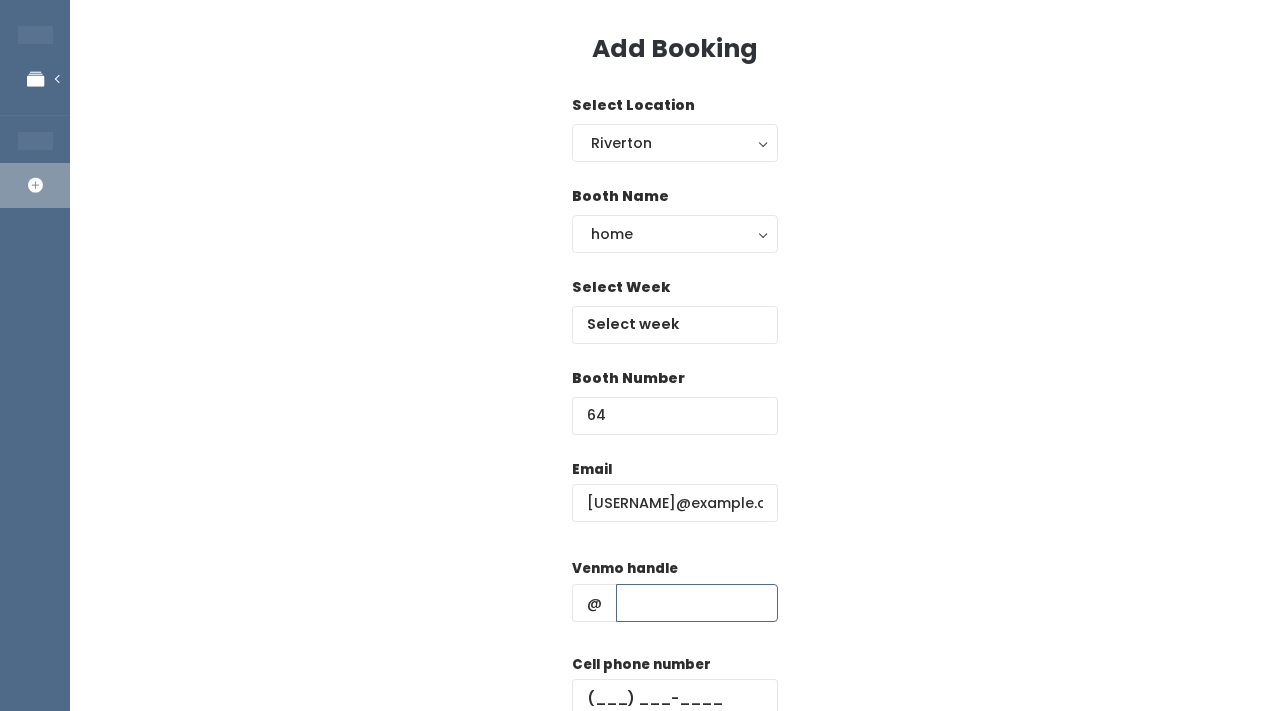 click at bounding box center [697, 603] 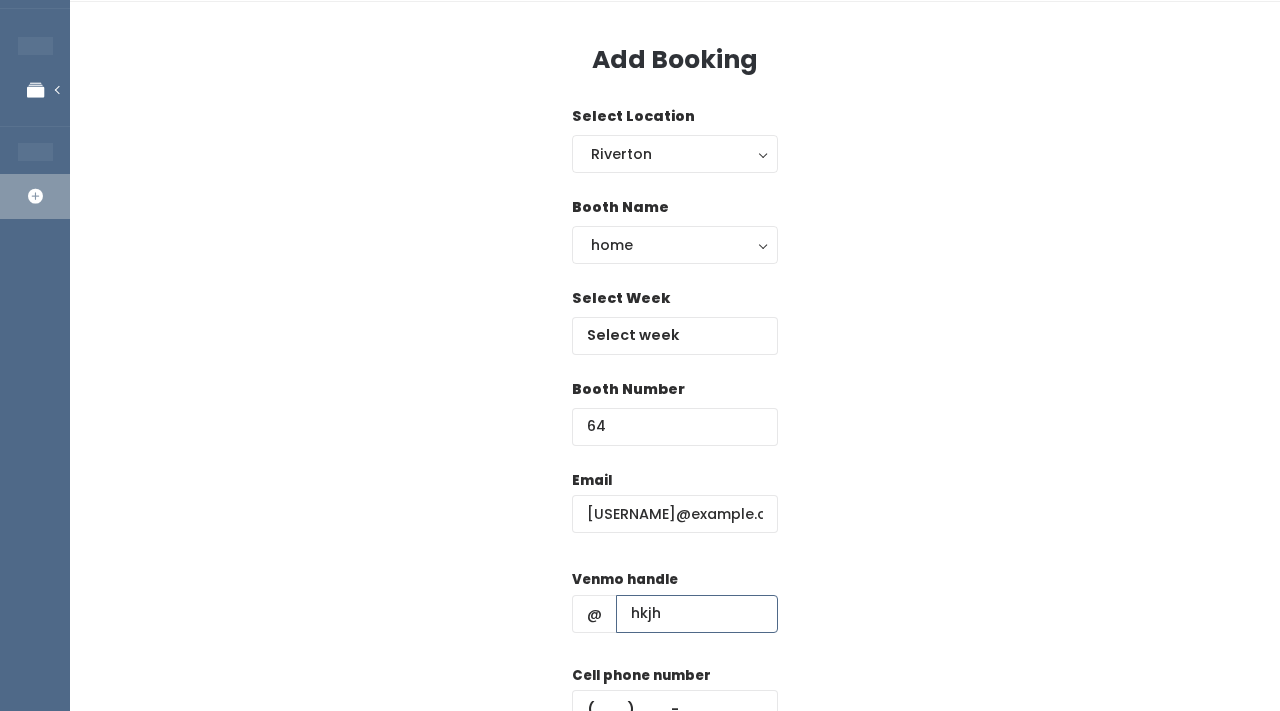 scroll, scrollTop: 115, scrollLeft: 0, axis: vertical 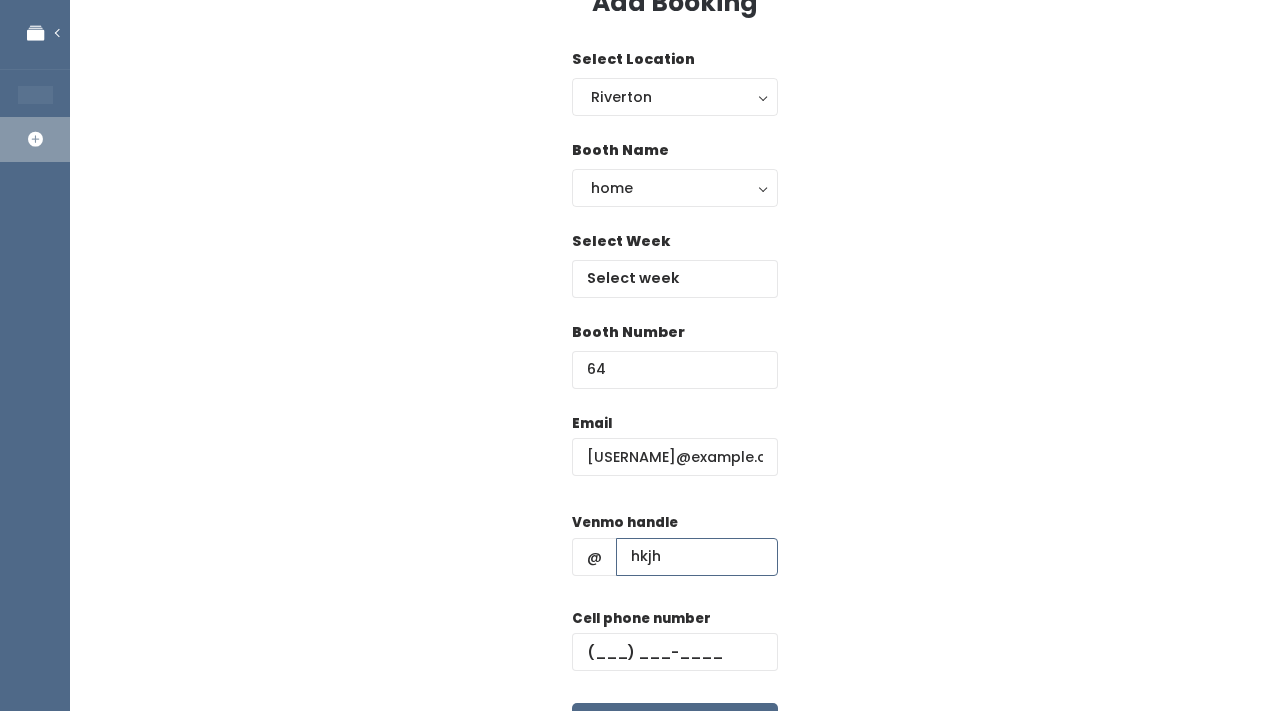 type on "hkjh" 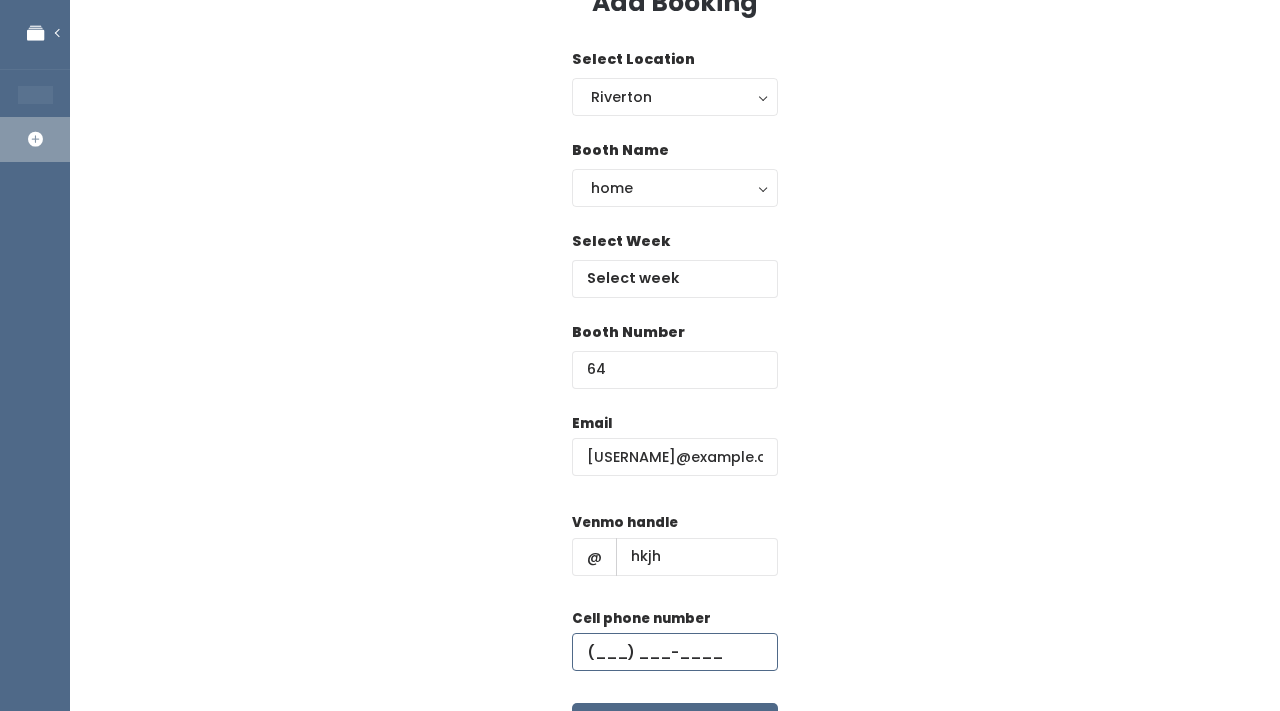 click at bounding box center [675, 652] 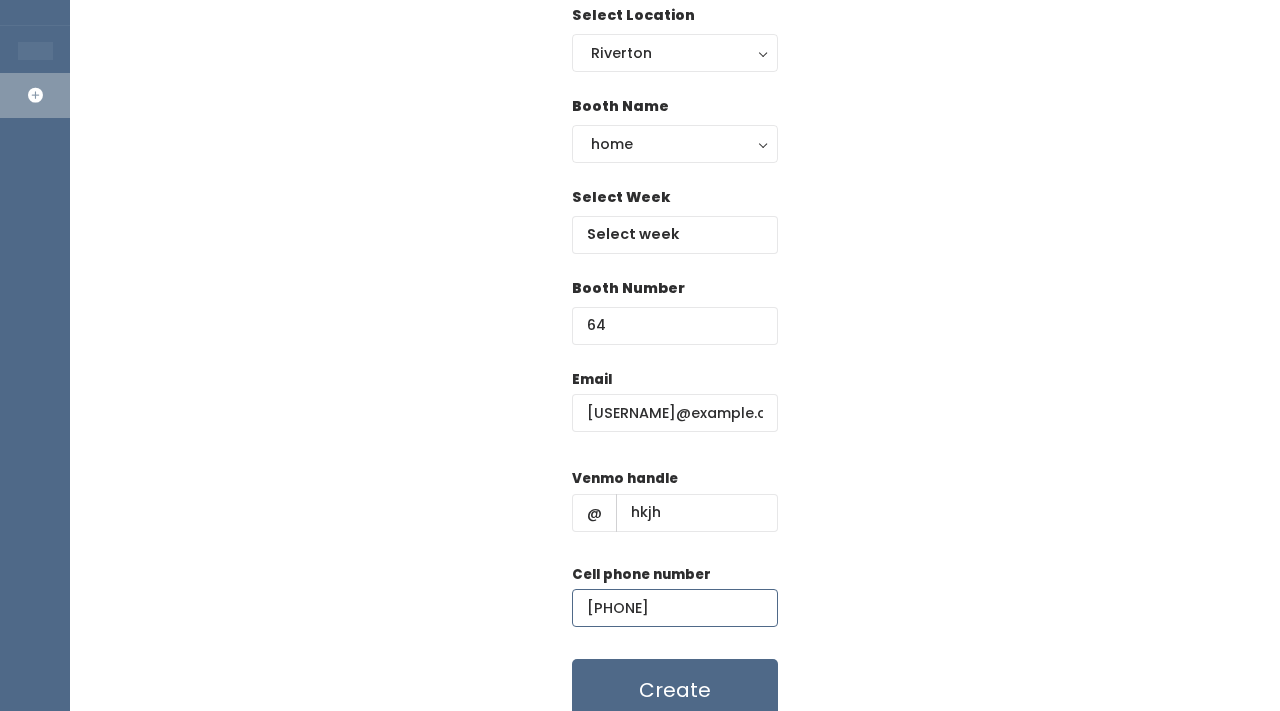scroll, scrollTop: 172, scrollLeft: 0, axis: vertical 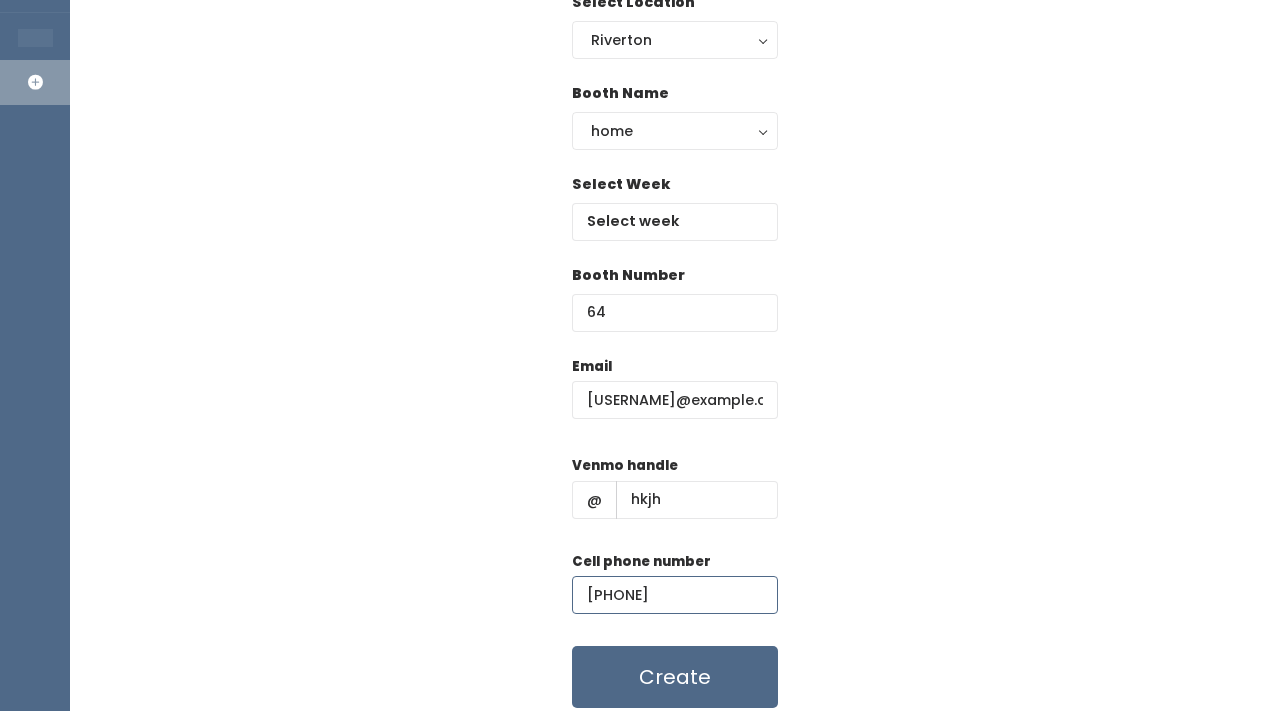 type on "(889) 089-0890" 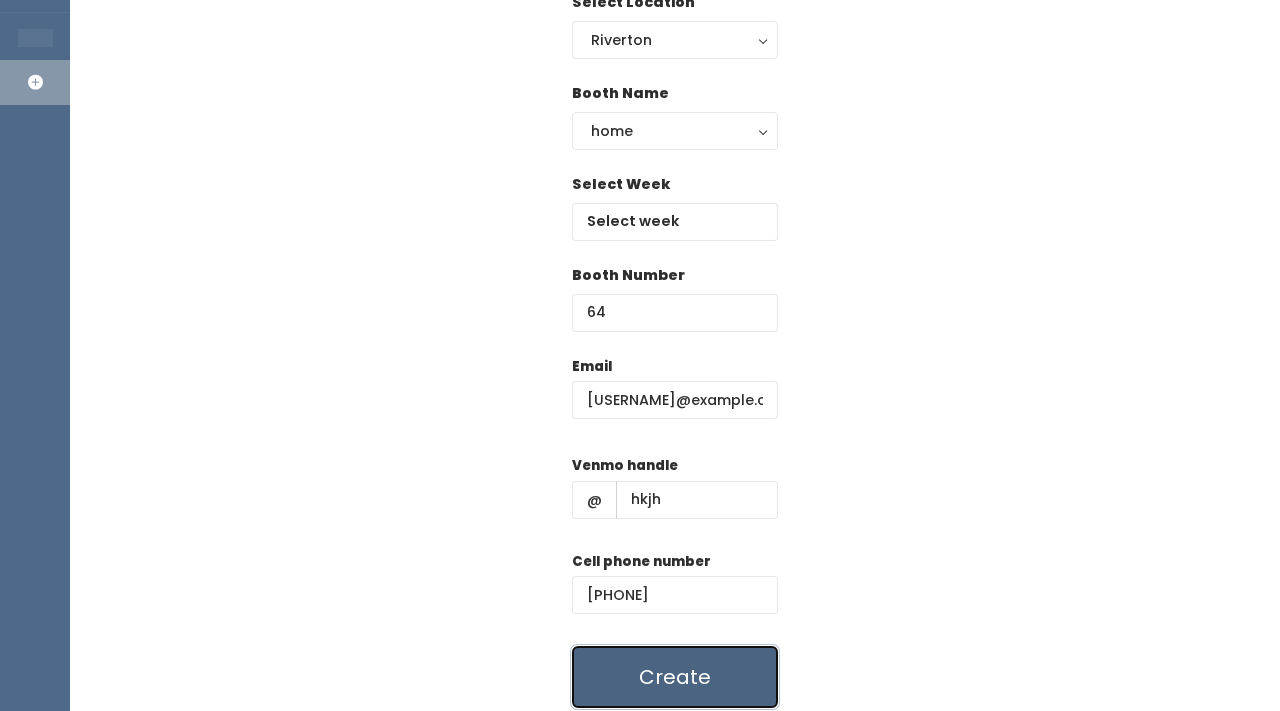 drag, startPoint x: 653, startPoint y: 611, endPoint x: 723, endPoint y: 657, distance: 83.761566 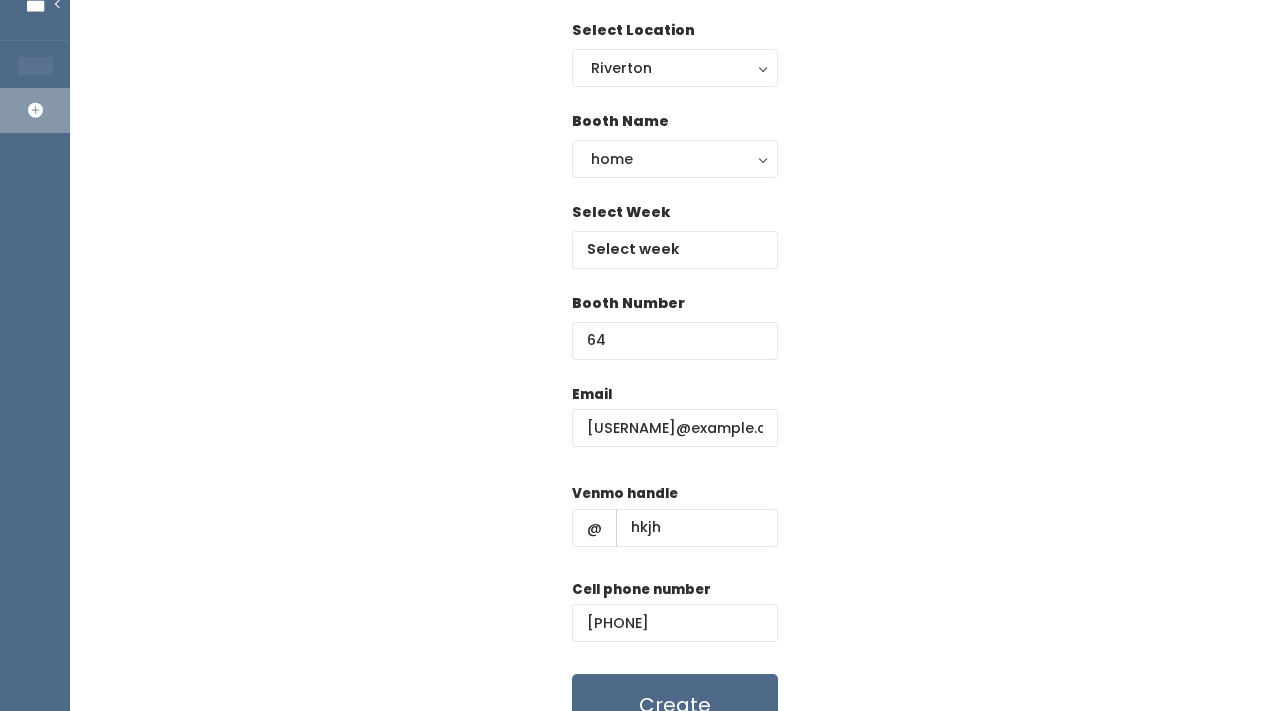 scroll, scrollTop: 0, scrollLeft: 0, axis: both 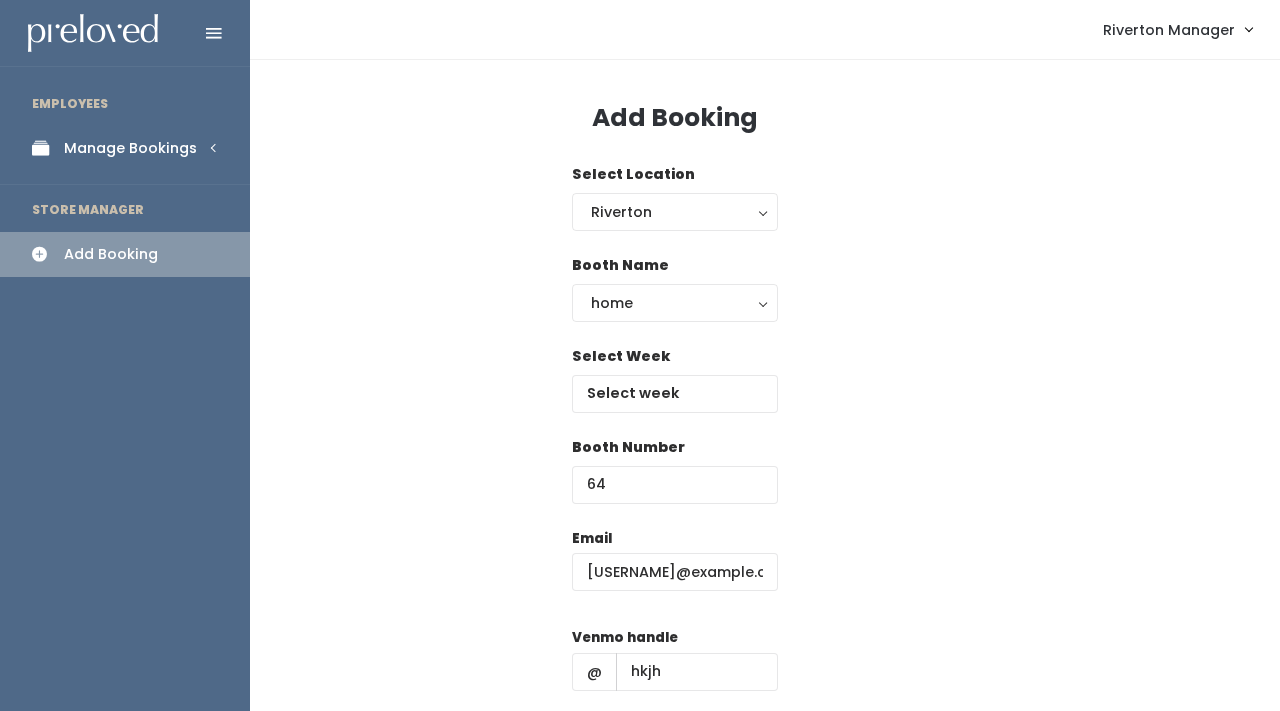 click on "Manage Bookings" at bounding box center (130, 148) 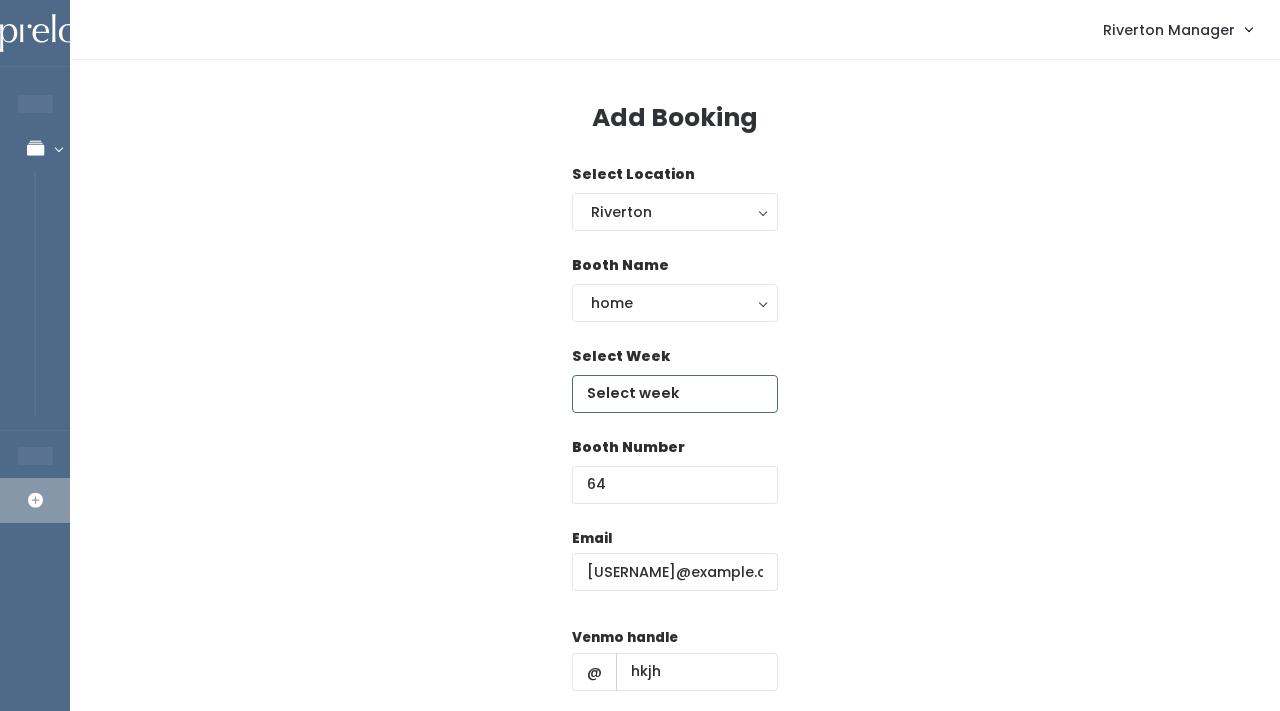click at bounding box center [675, 394] 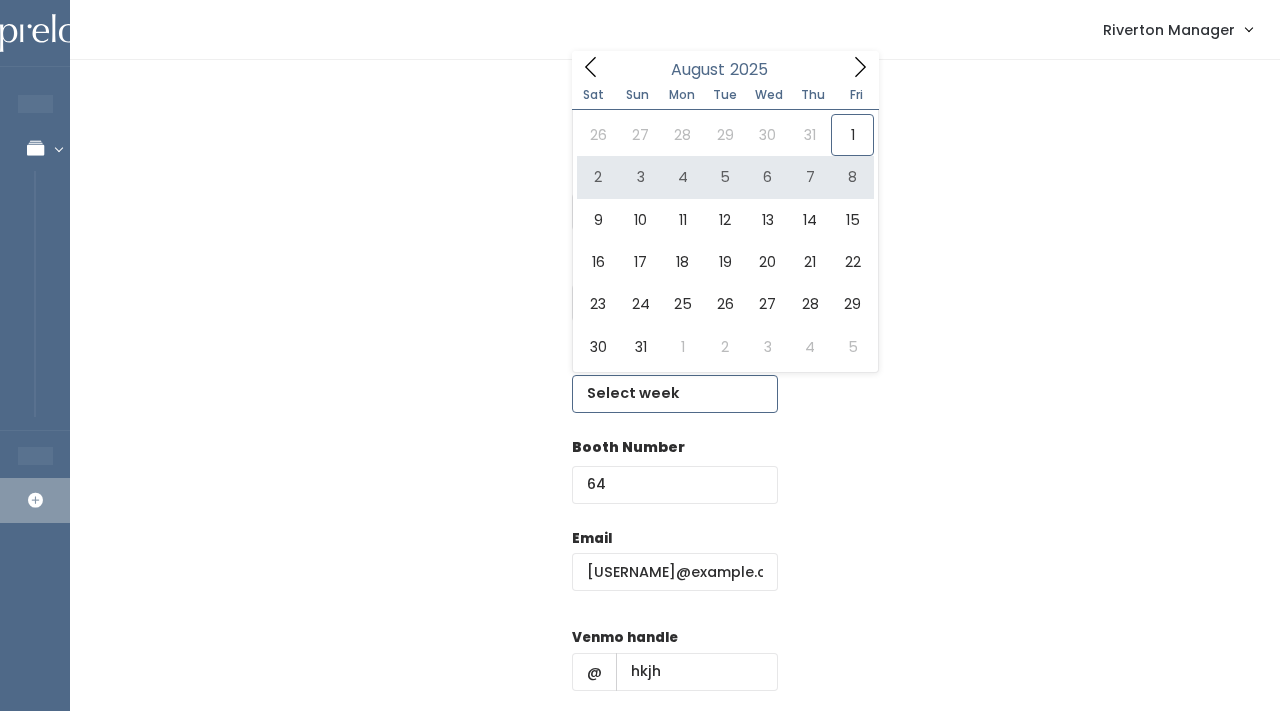 type on "[DATE] to [DATE]" 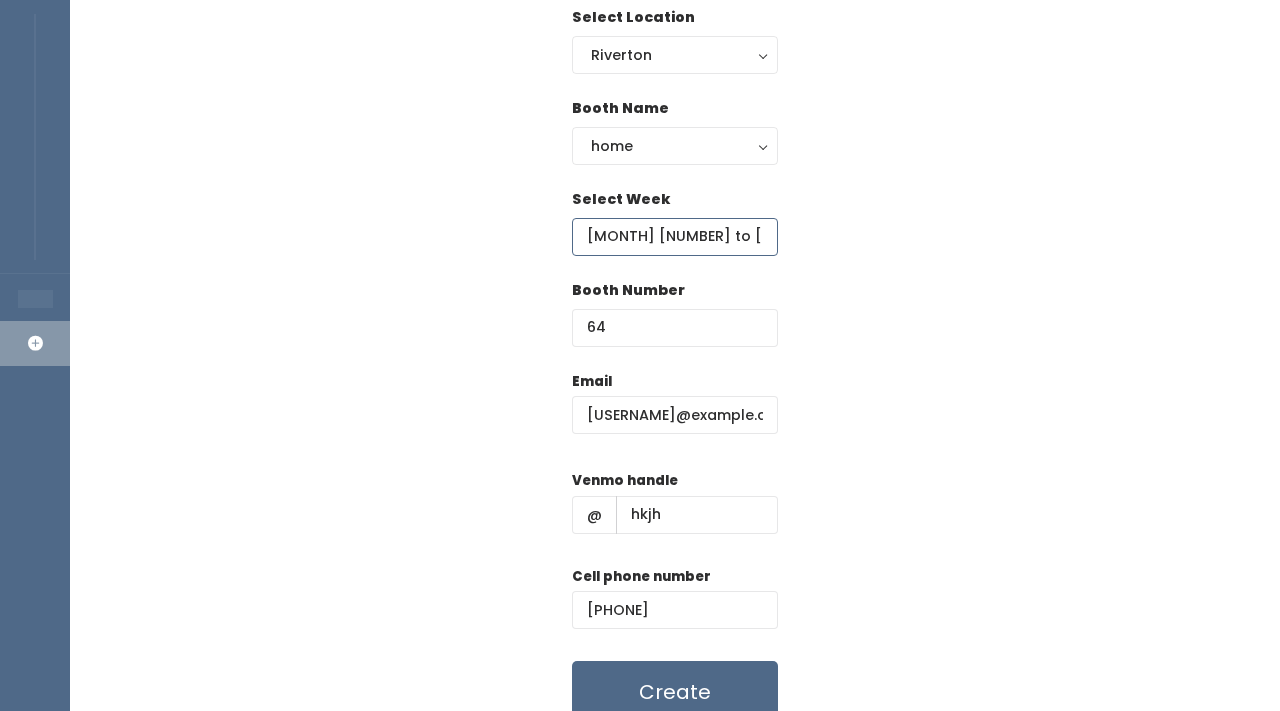 scroll, scrollTop: 246, scrollLeft: 0, axis: vertical 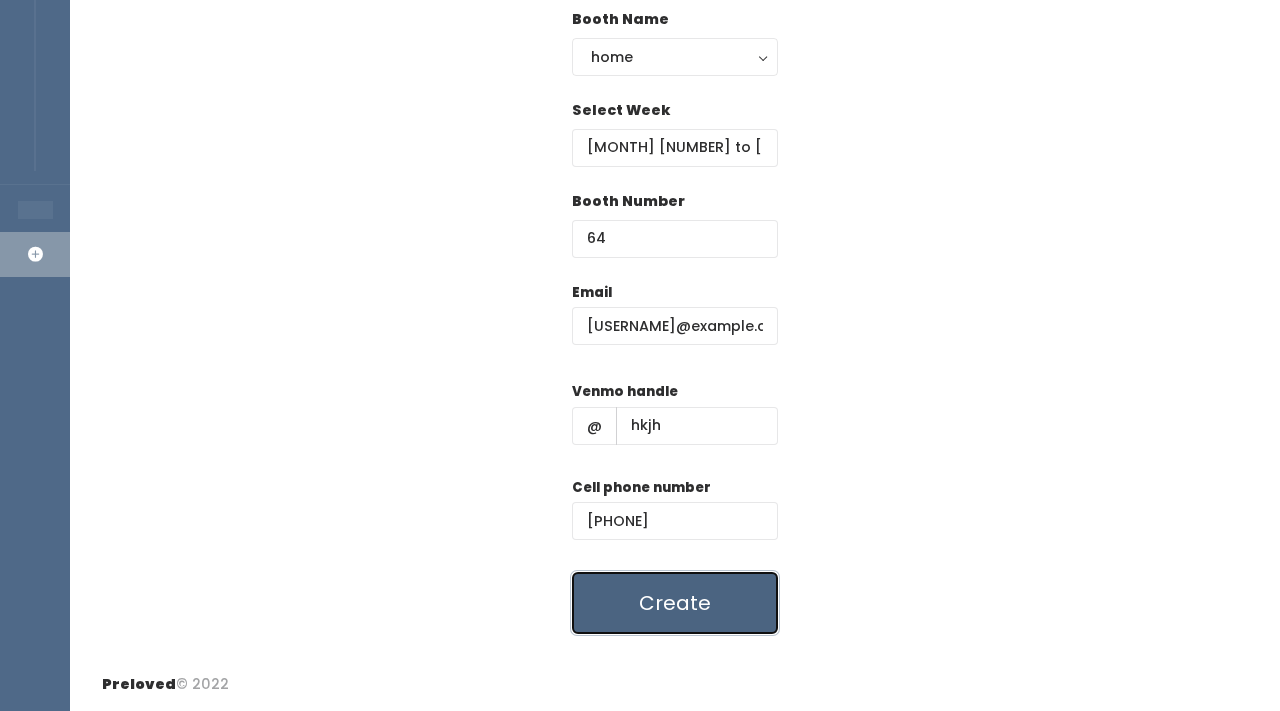 click on "Create" at bounding box center [675, 603] 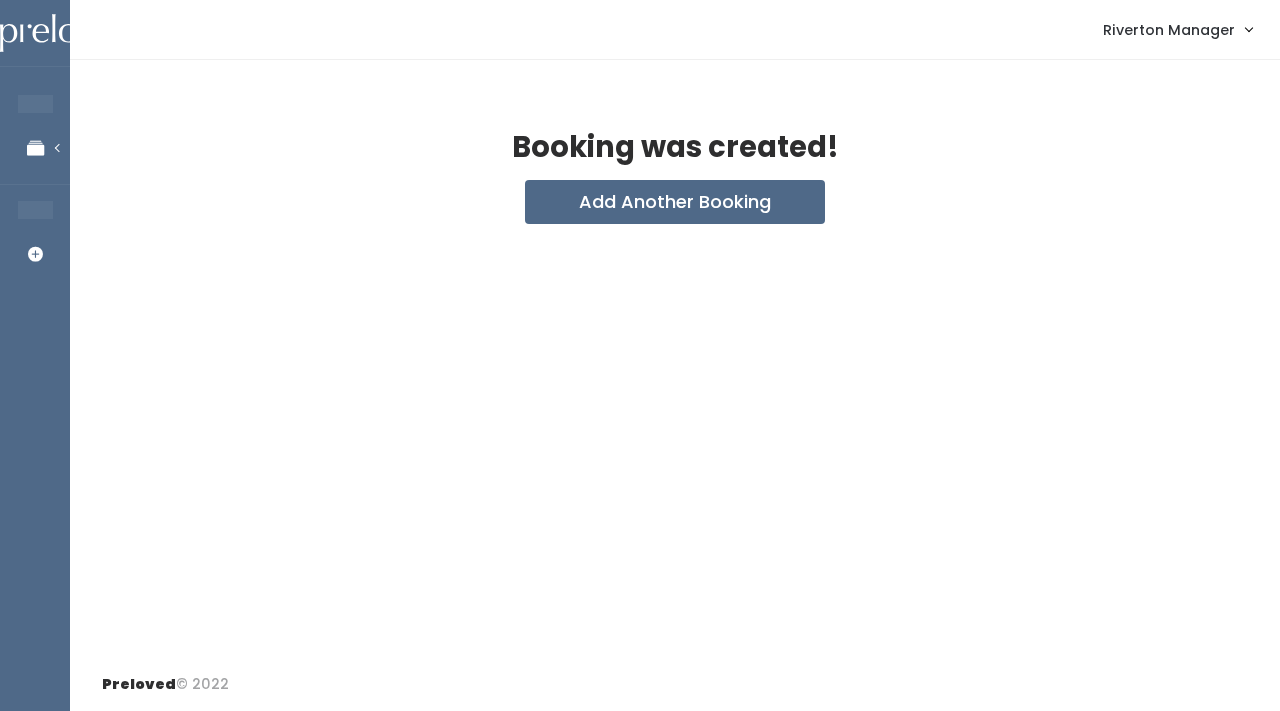 scroll, scrollTop: 0, scrollLeft: 0, axis: both 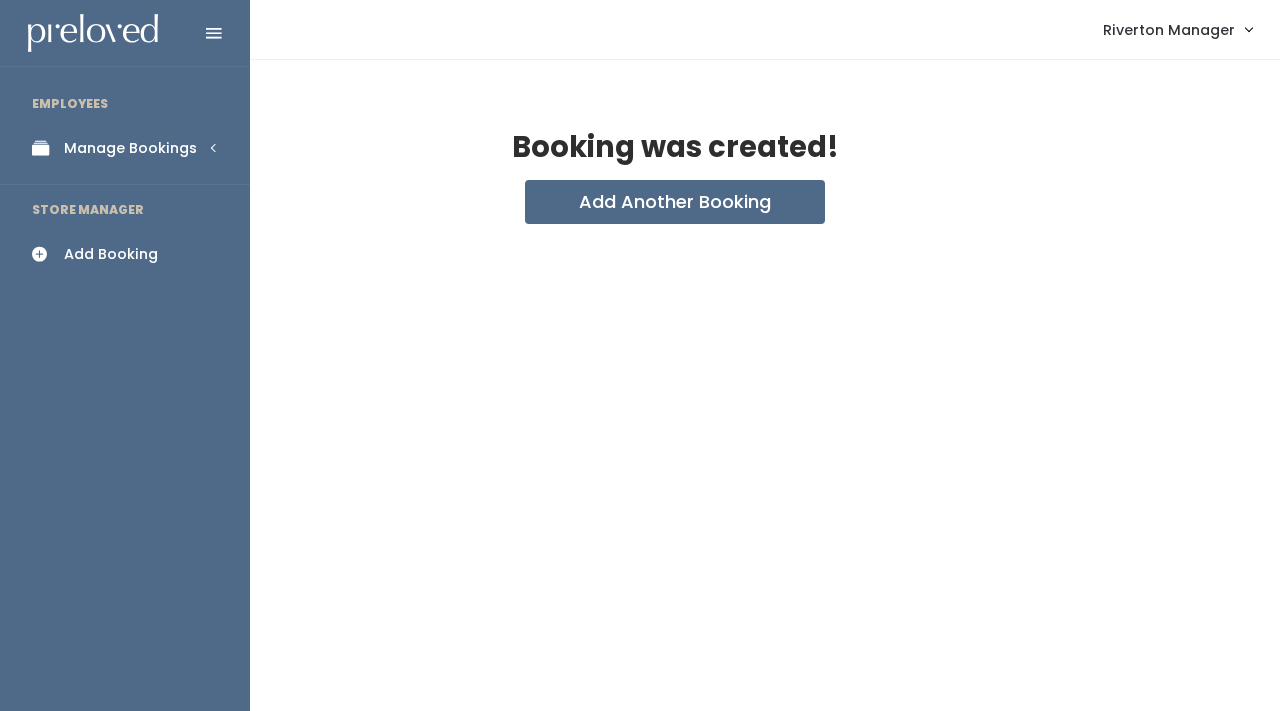 click on "Manage Bookings" at bounding box center (130, 148) 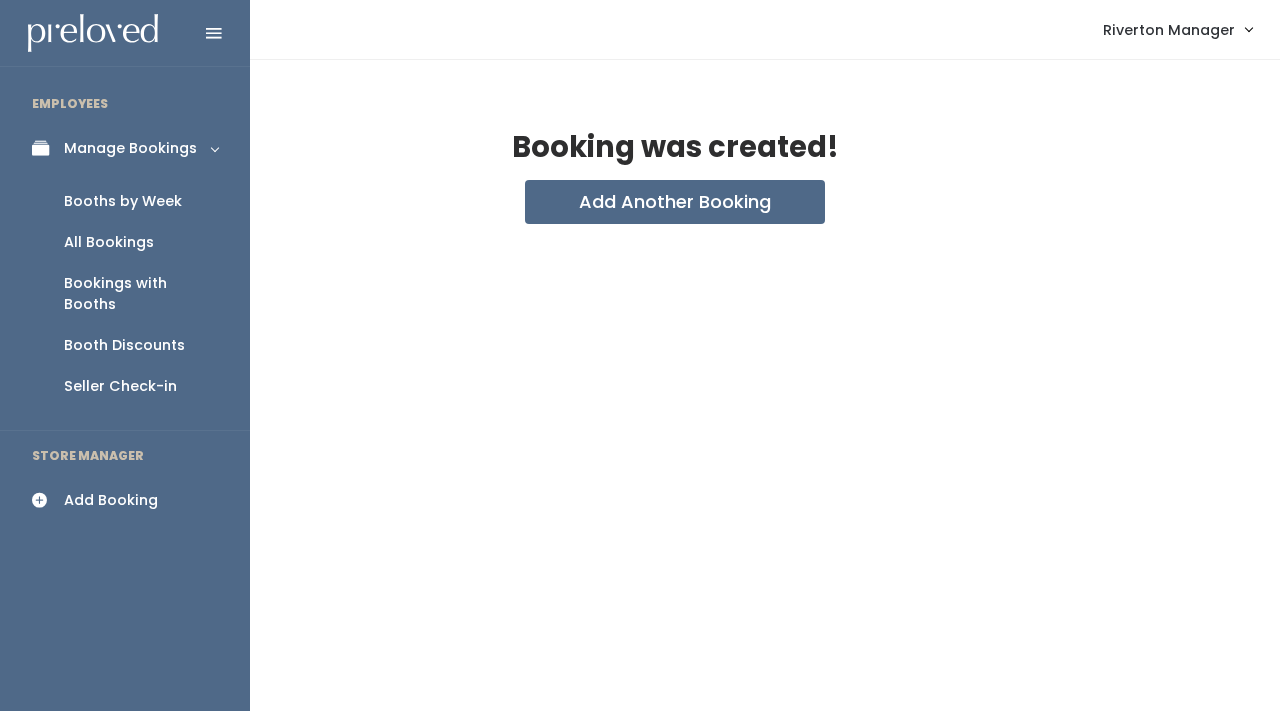 click on "Booths by Week" at bounding box center [123, 201] 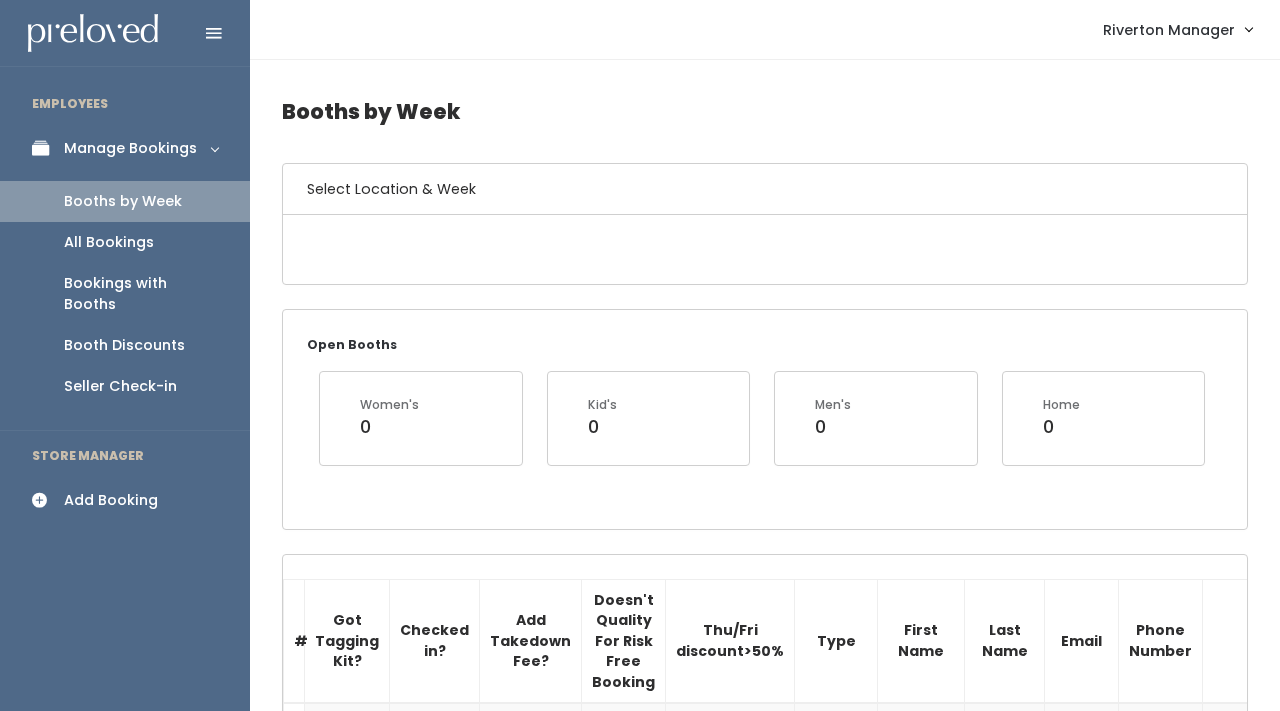 scroll, scrollTop: 0, scrollLeft: 0, axis: both 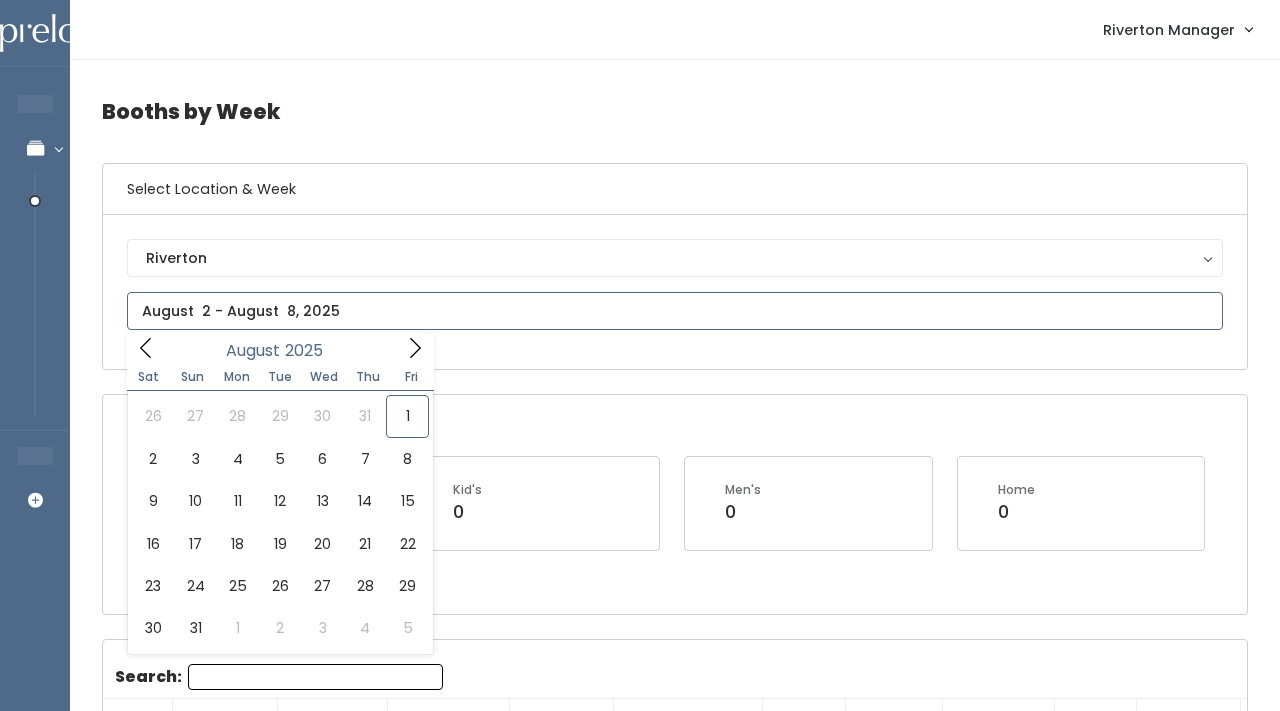 click at bounding box center [675, 311] 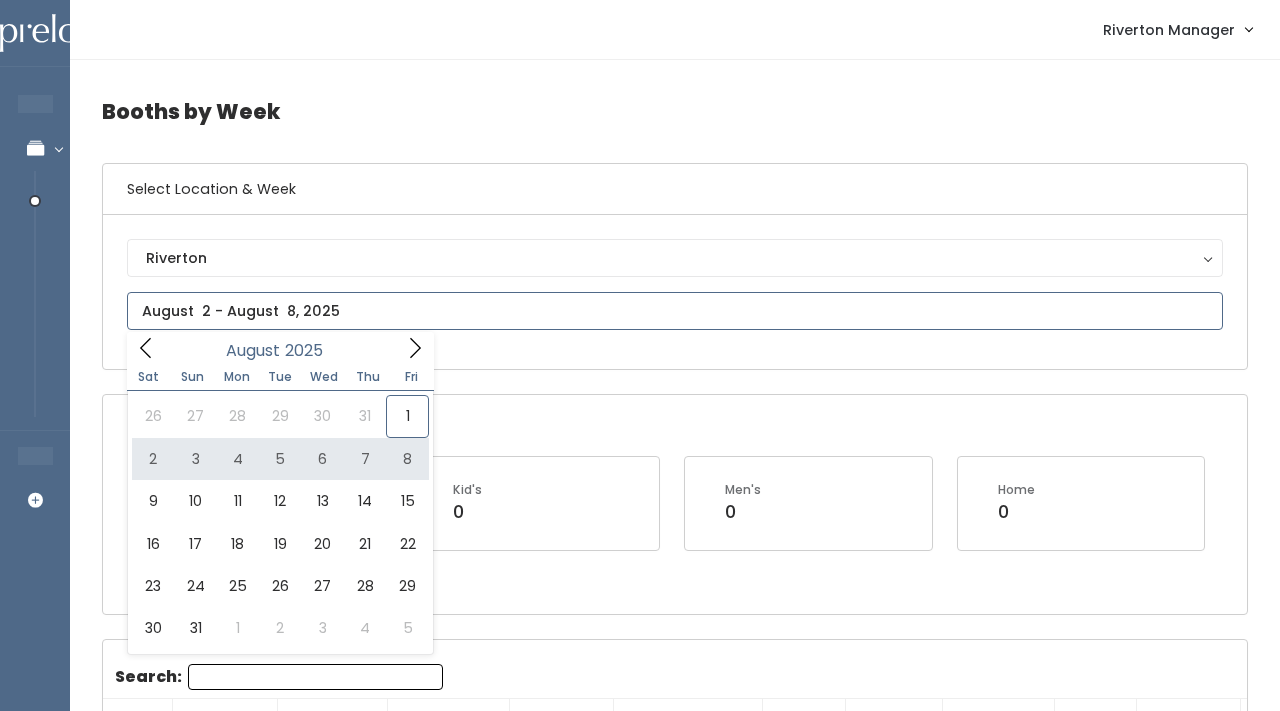 type on "[DATE] to [DATE]" 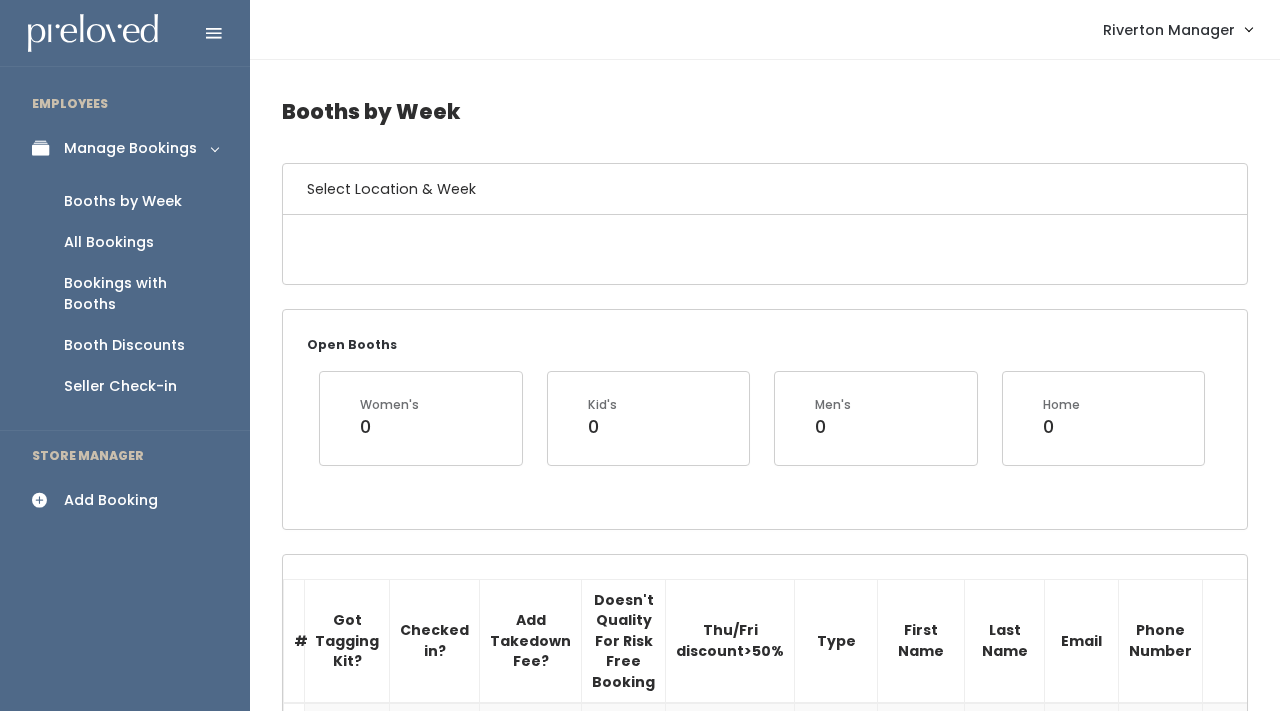 scroll, scrollTop: 0, scrollLeft: 0, axis: both 